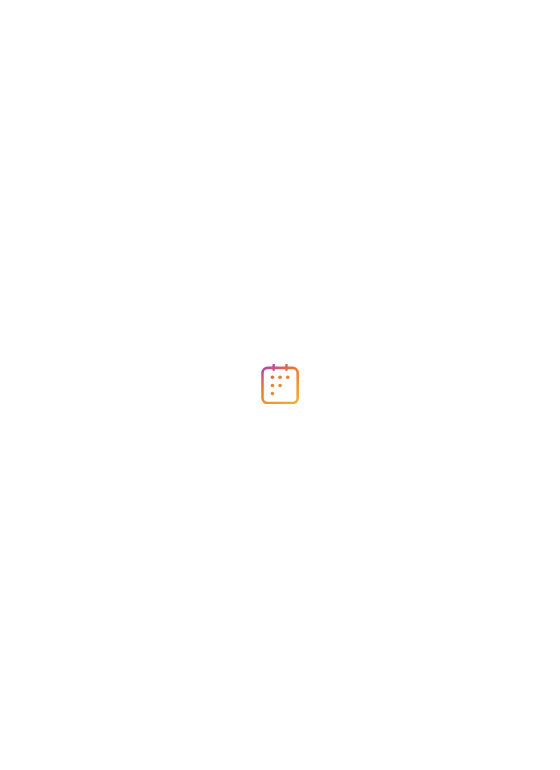 scroll, scrollTop: 0, scrollLeft: 0, axis: both 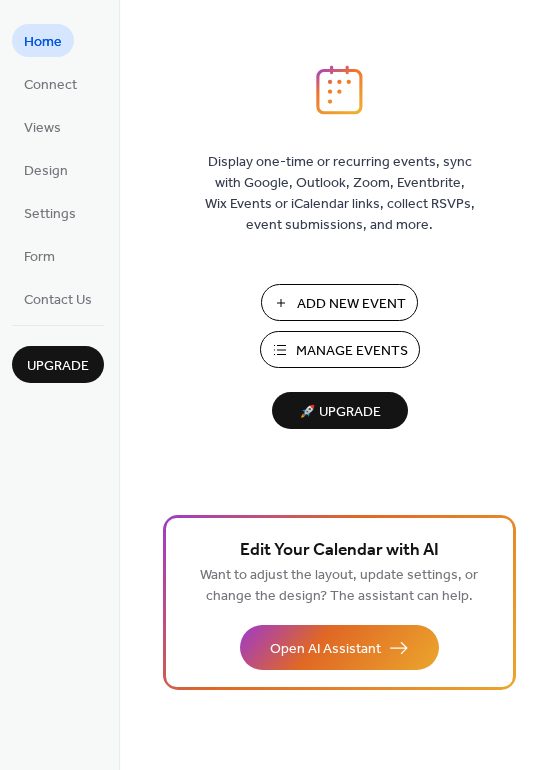 click on "Add New Event" at bounding box center (351, 304) 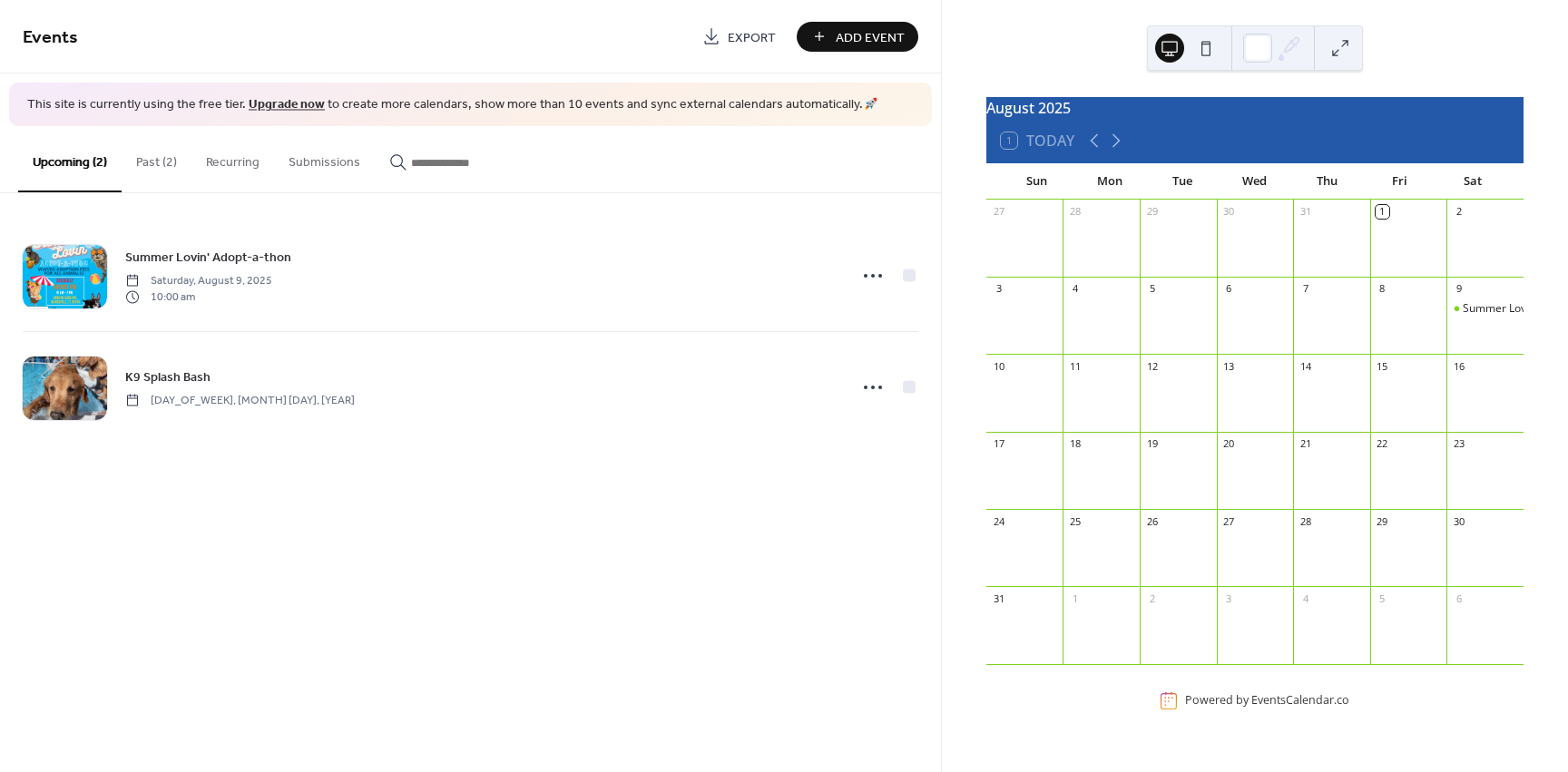 scroll, scrollTop: 0, scrollLeft: 0, axis: both 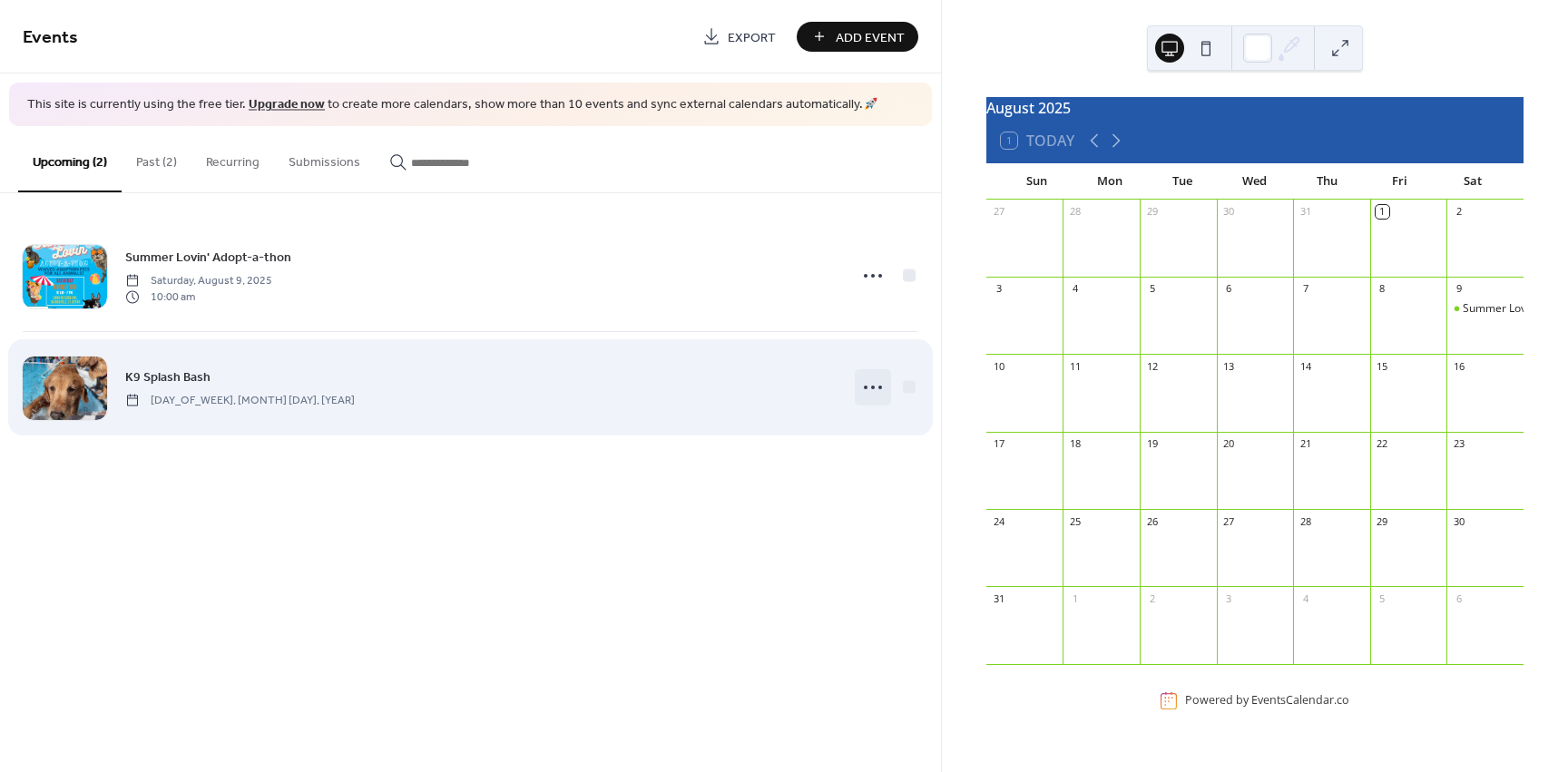 click 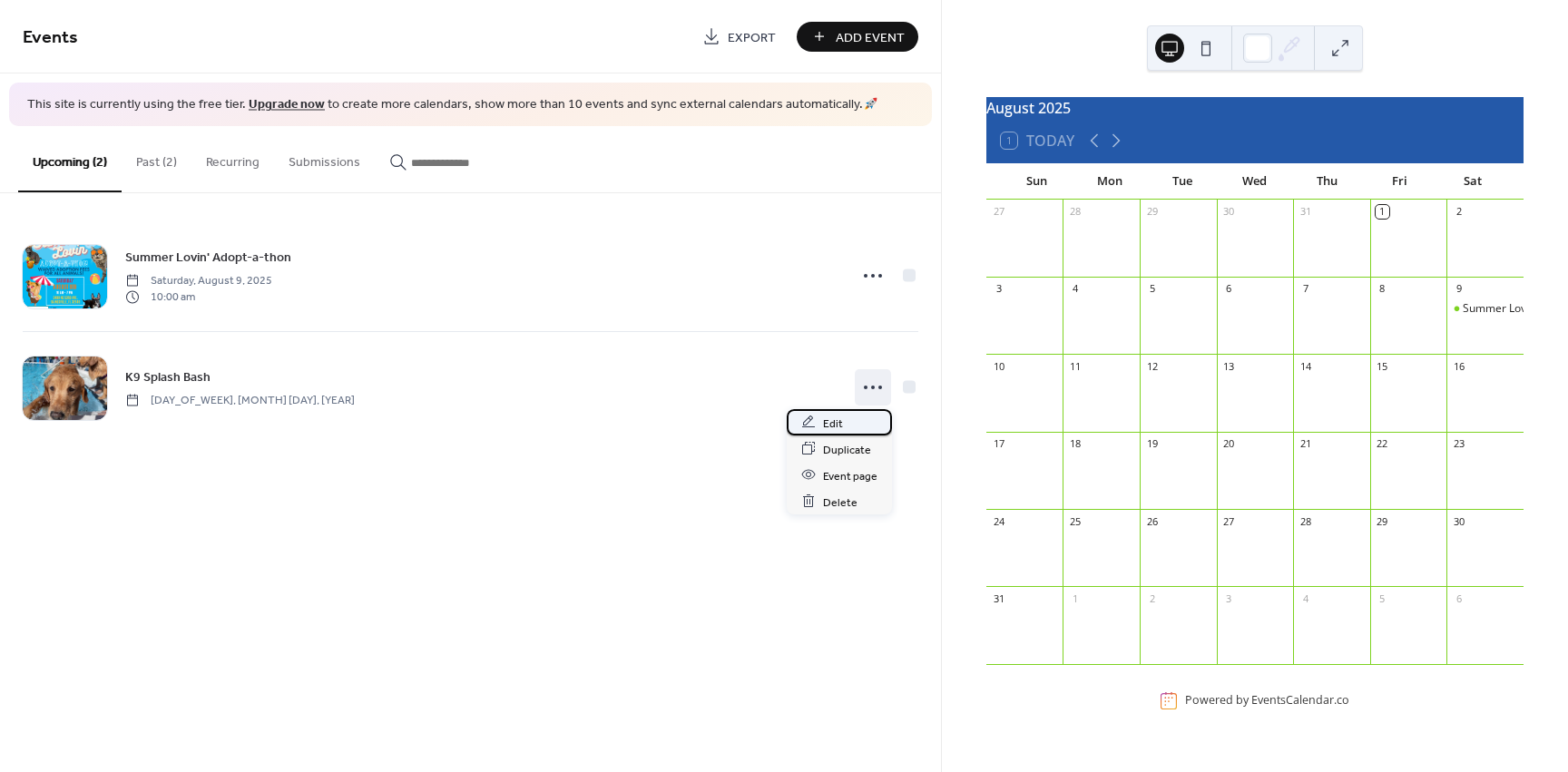 click on "Edit" at bounding box center [833, 423] 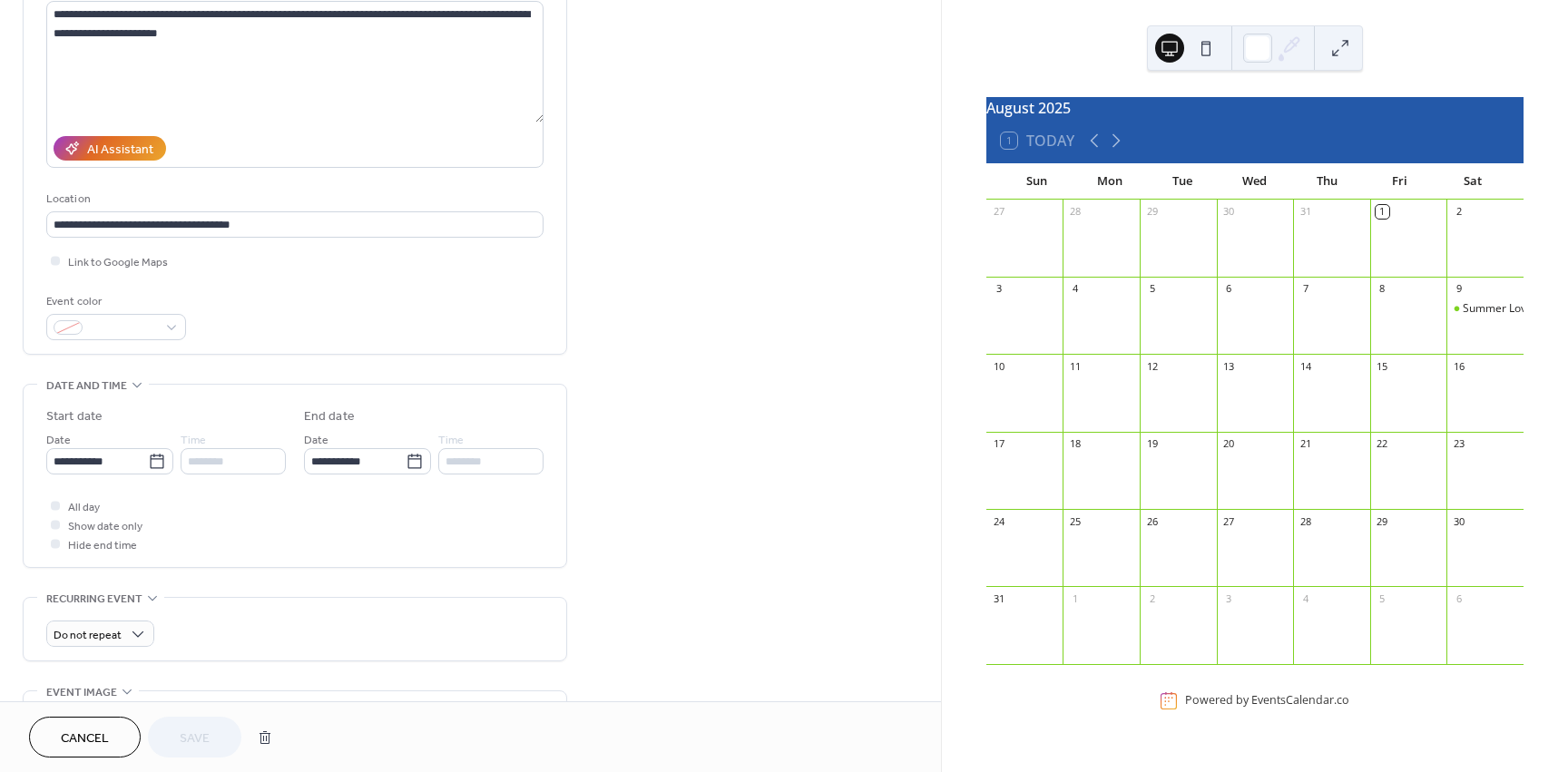 scroll, scrollTop: 272, scrollLeft: 0, axis: vertical 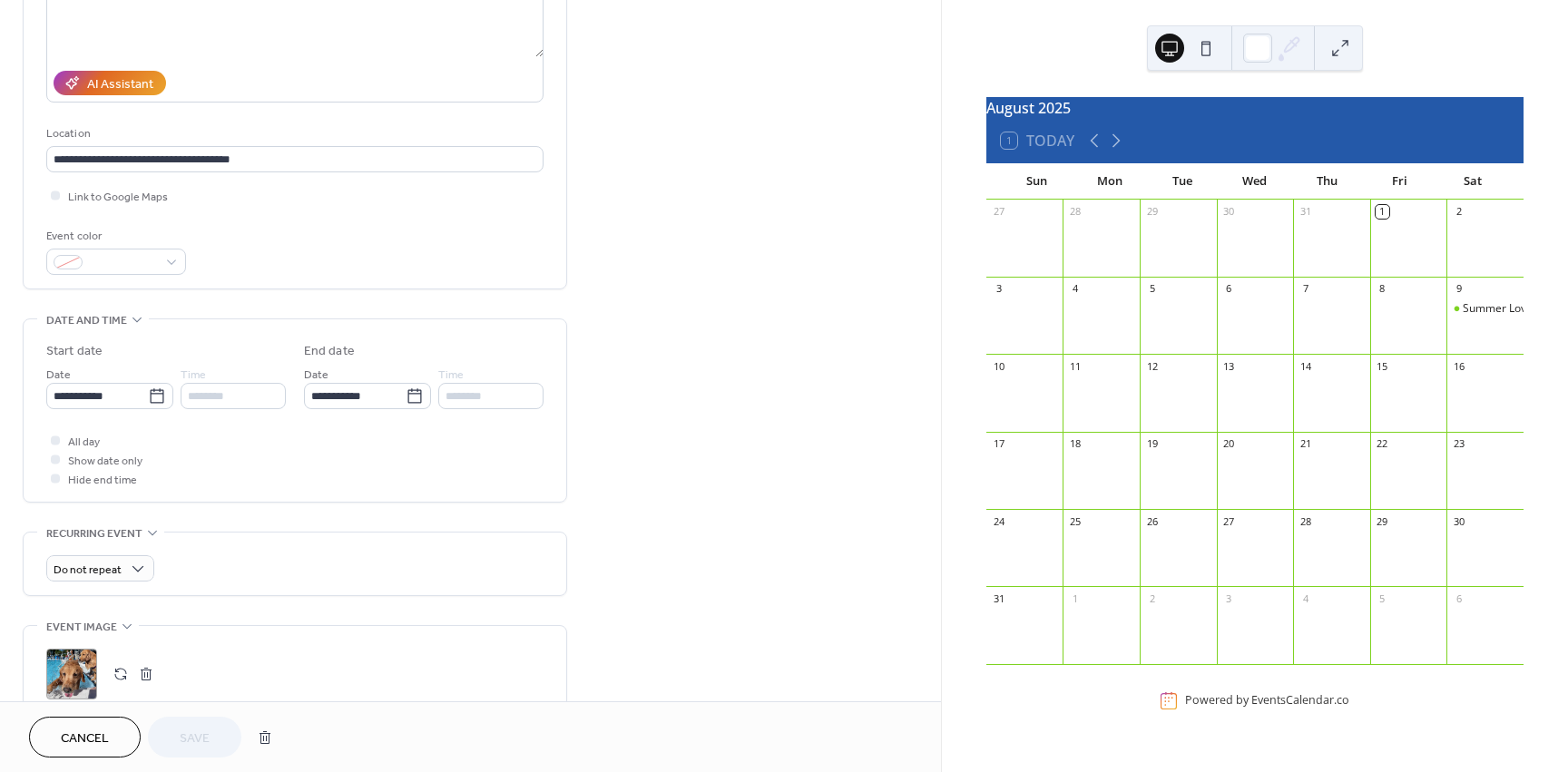 click on "********" at bounding box center (233, 396) 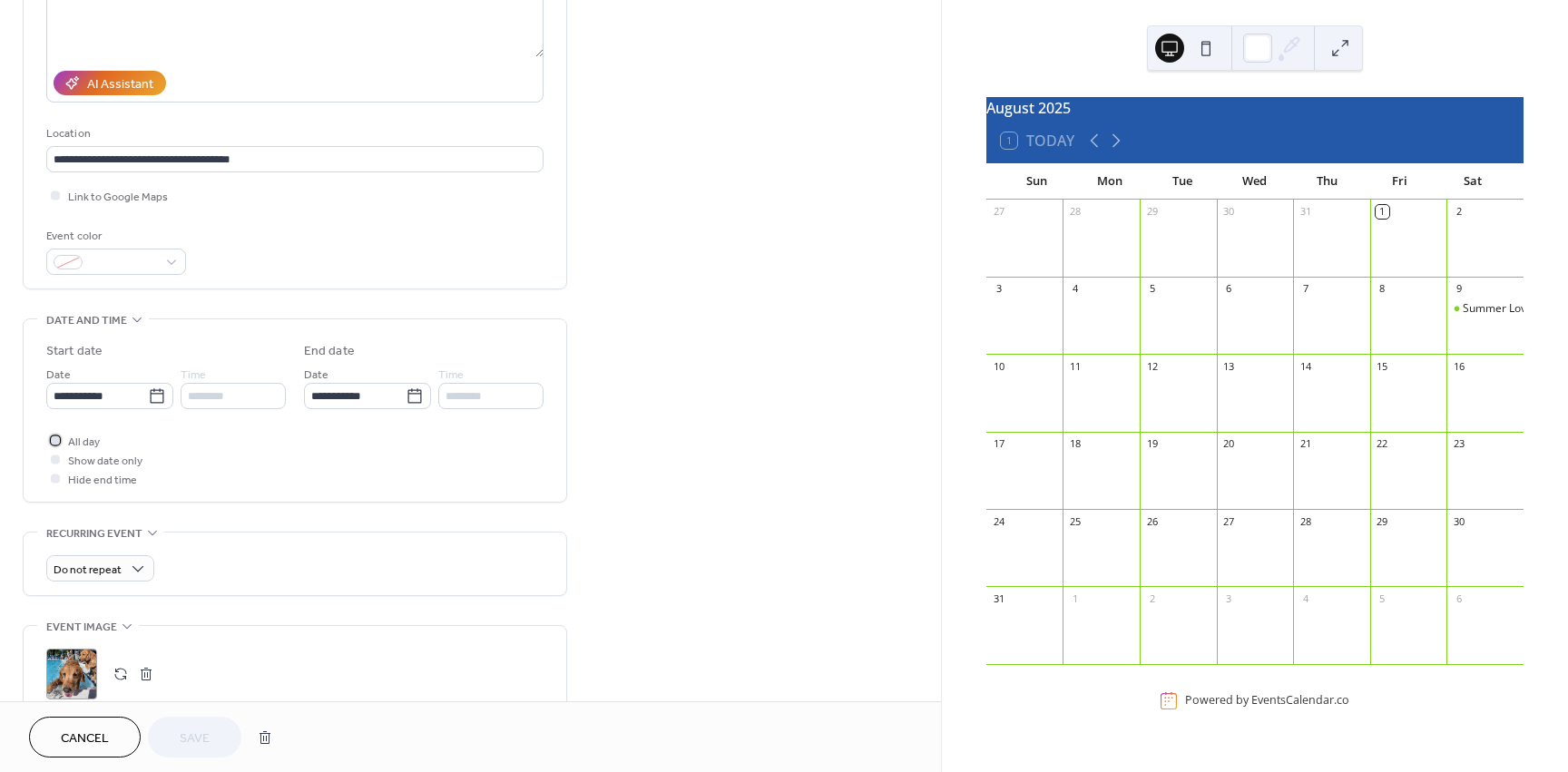 click at bounding box center (55, 440) 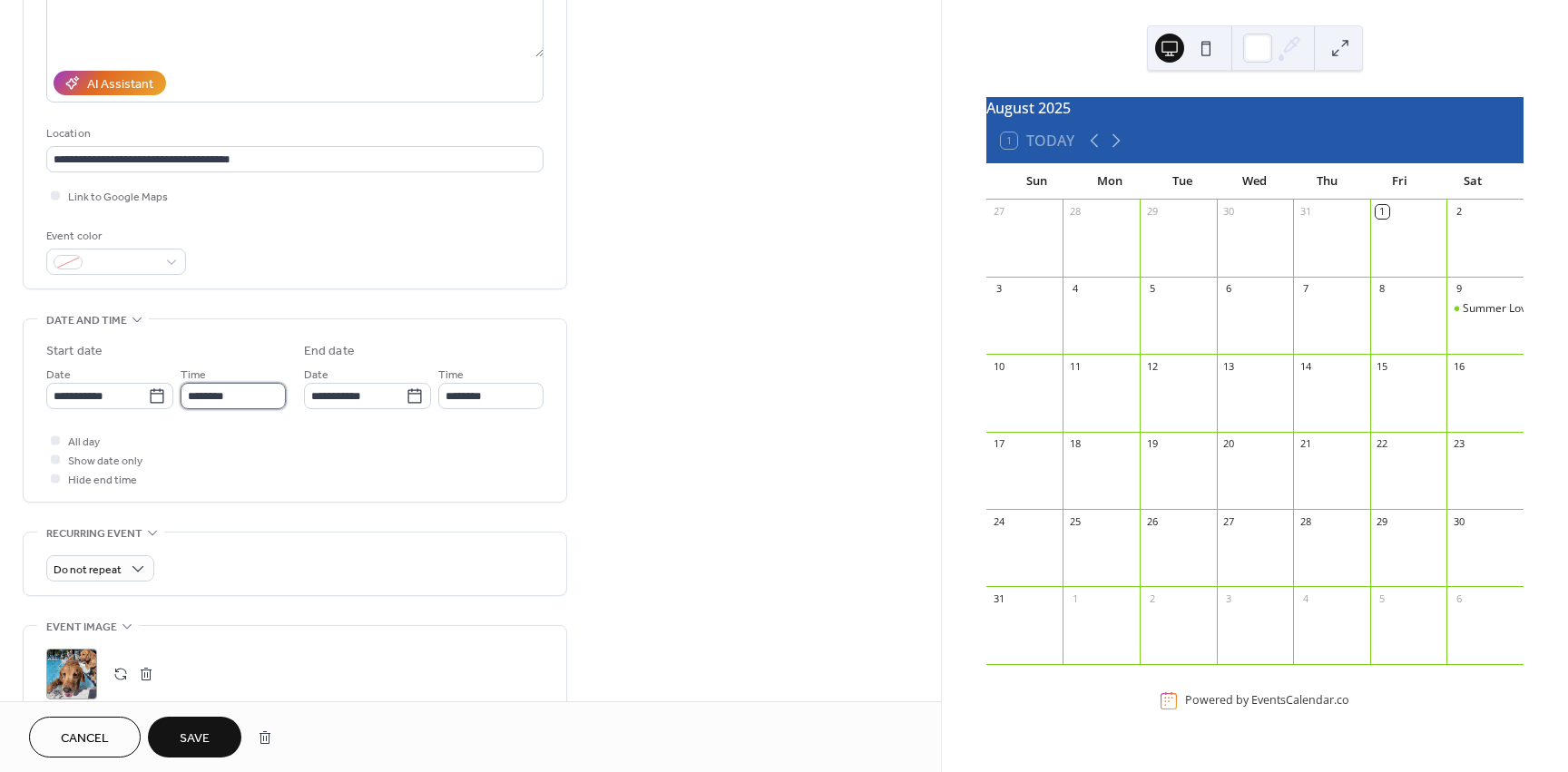 click on "********" at bounding box center (233, 396) 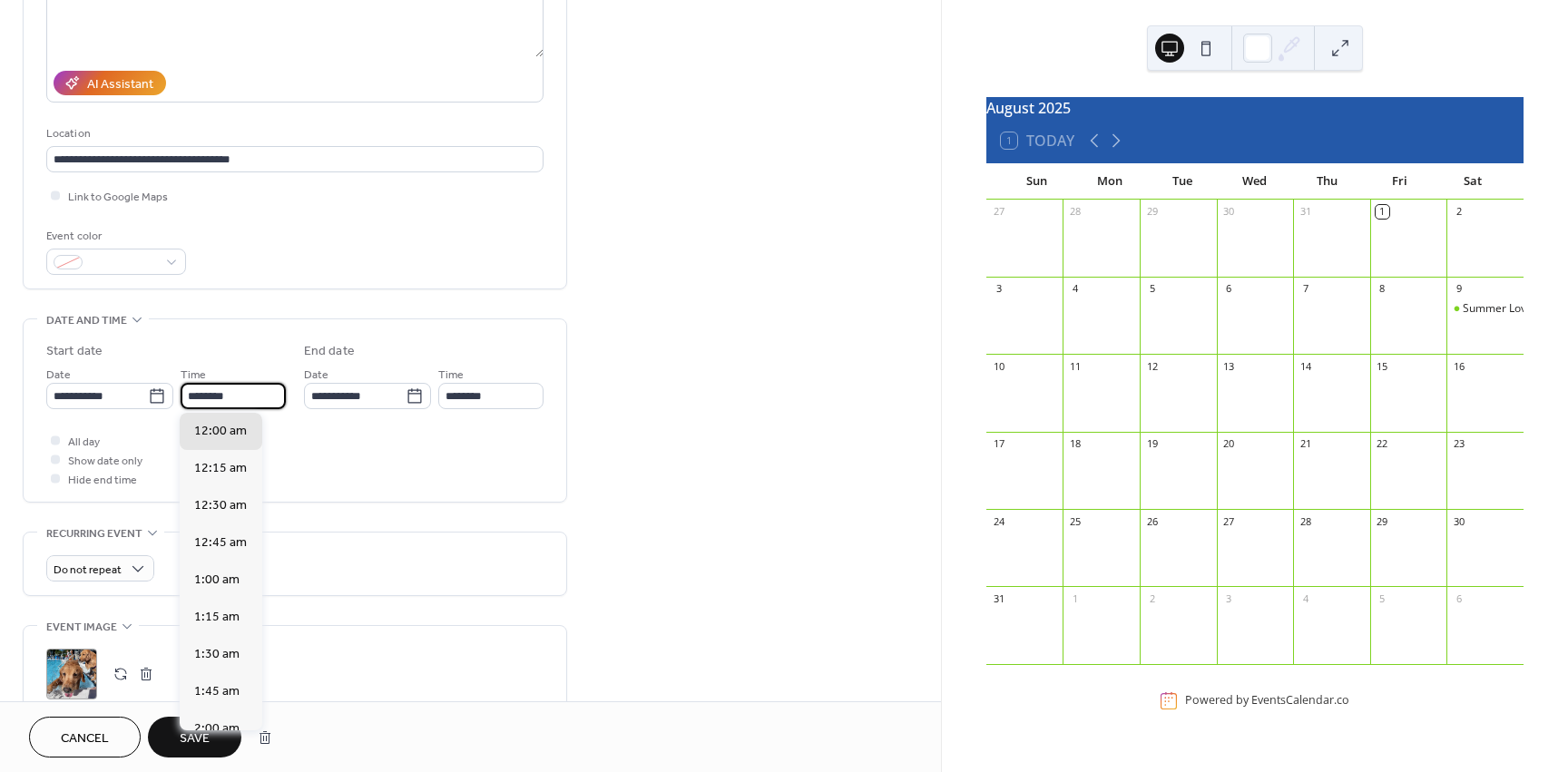 click on "********" at bounding box center (233, 396) 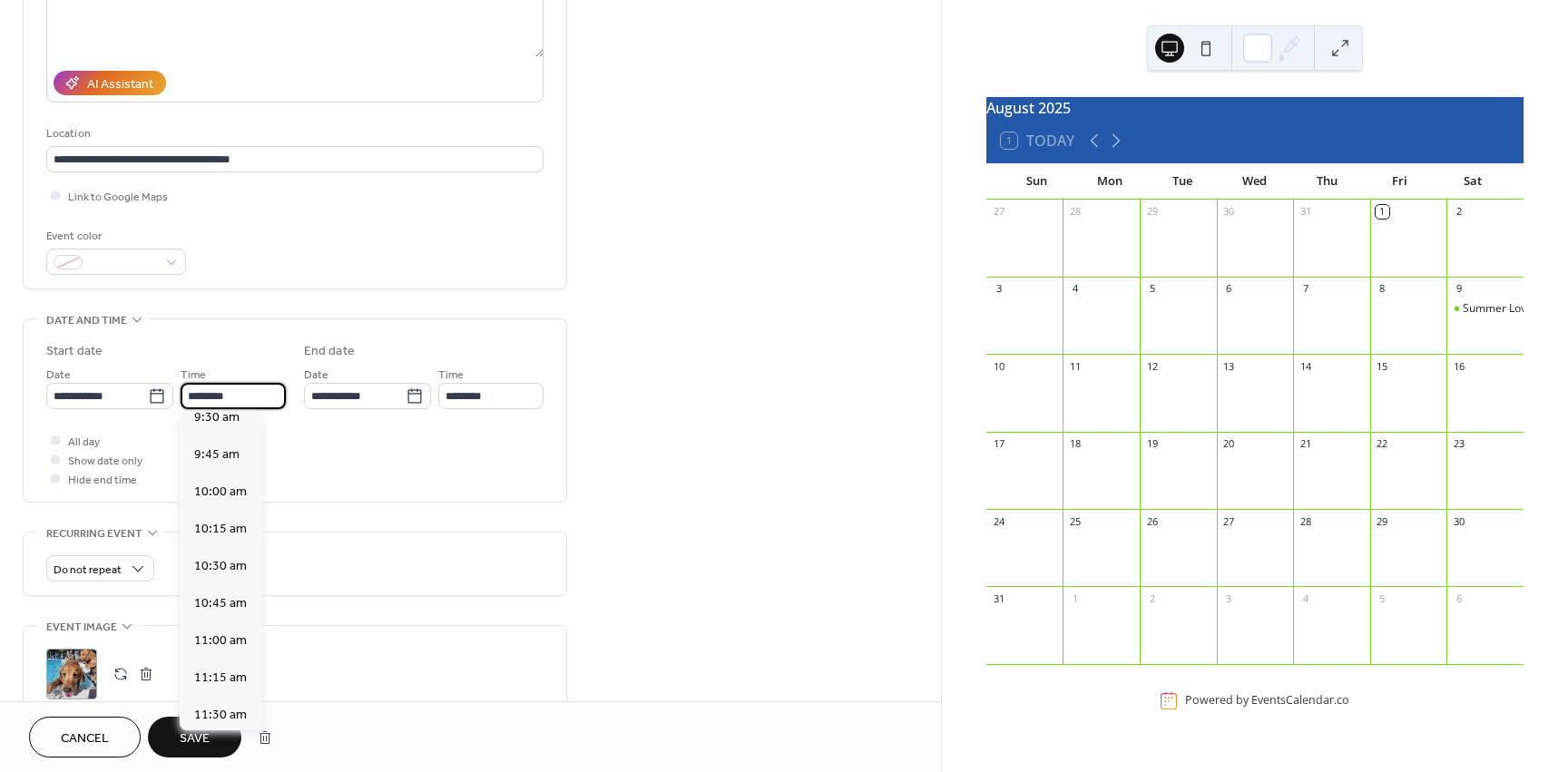 scroll, scrollTop: 1451, scrollLeft: 0, axis: vertical 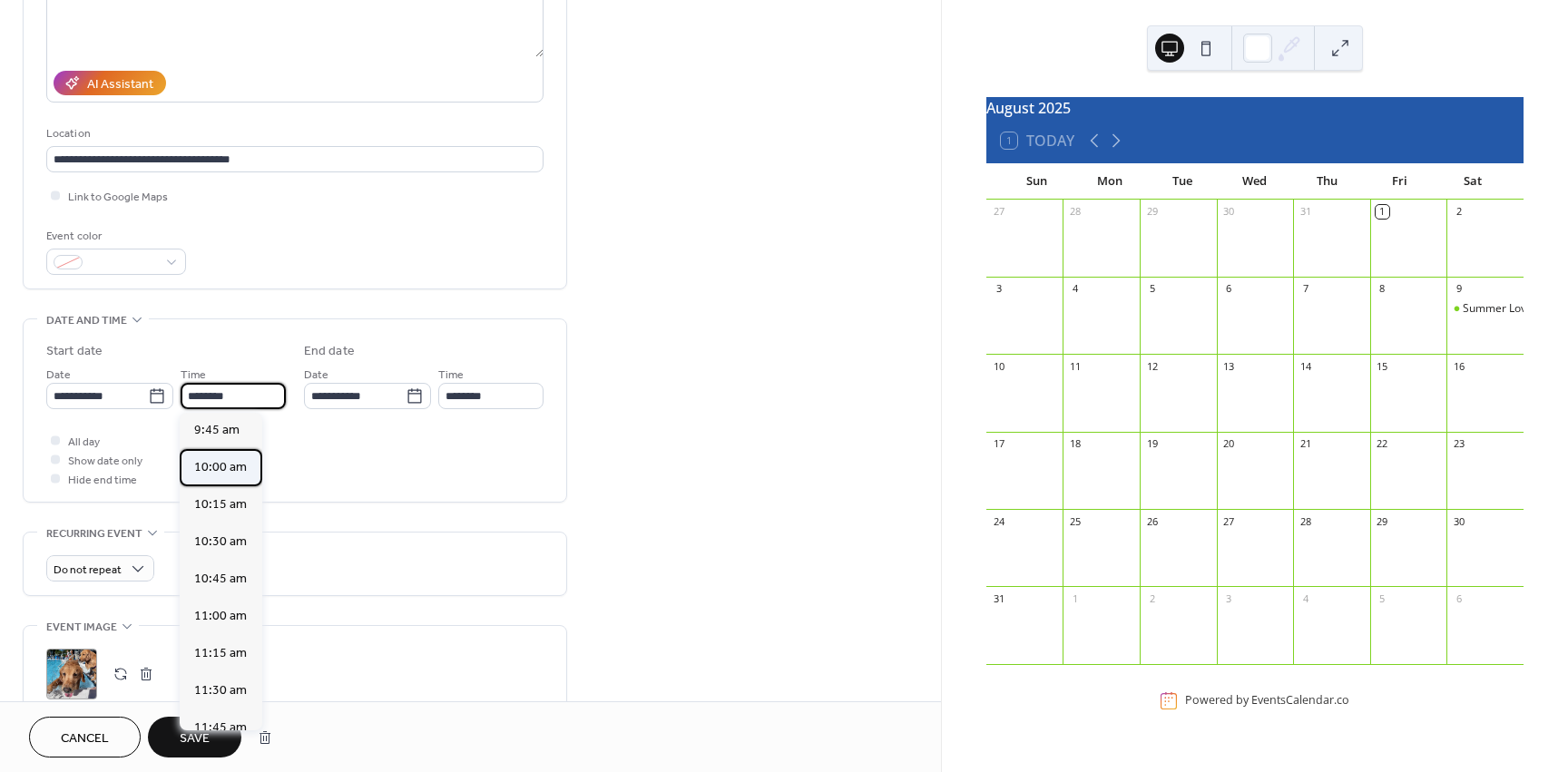 click on "10:00 am" at bounding box center (220, 467) 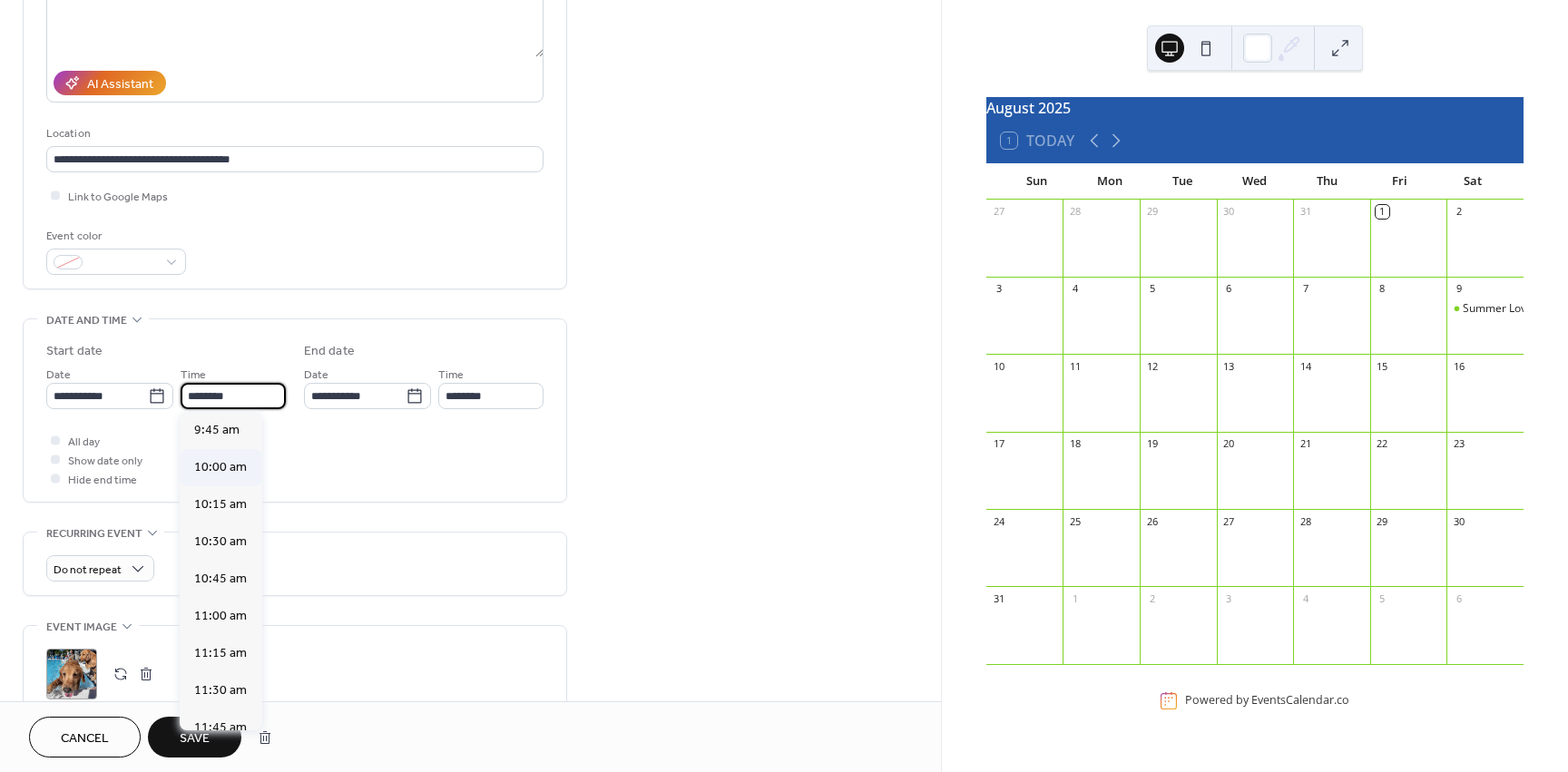 type on "********" 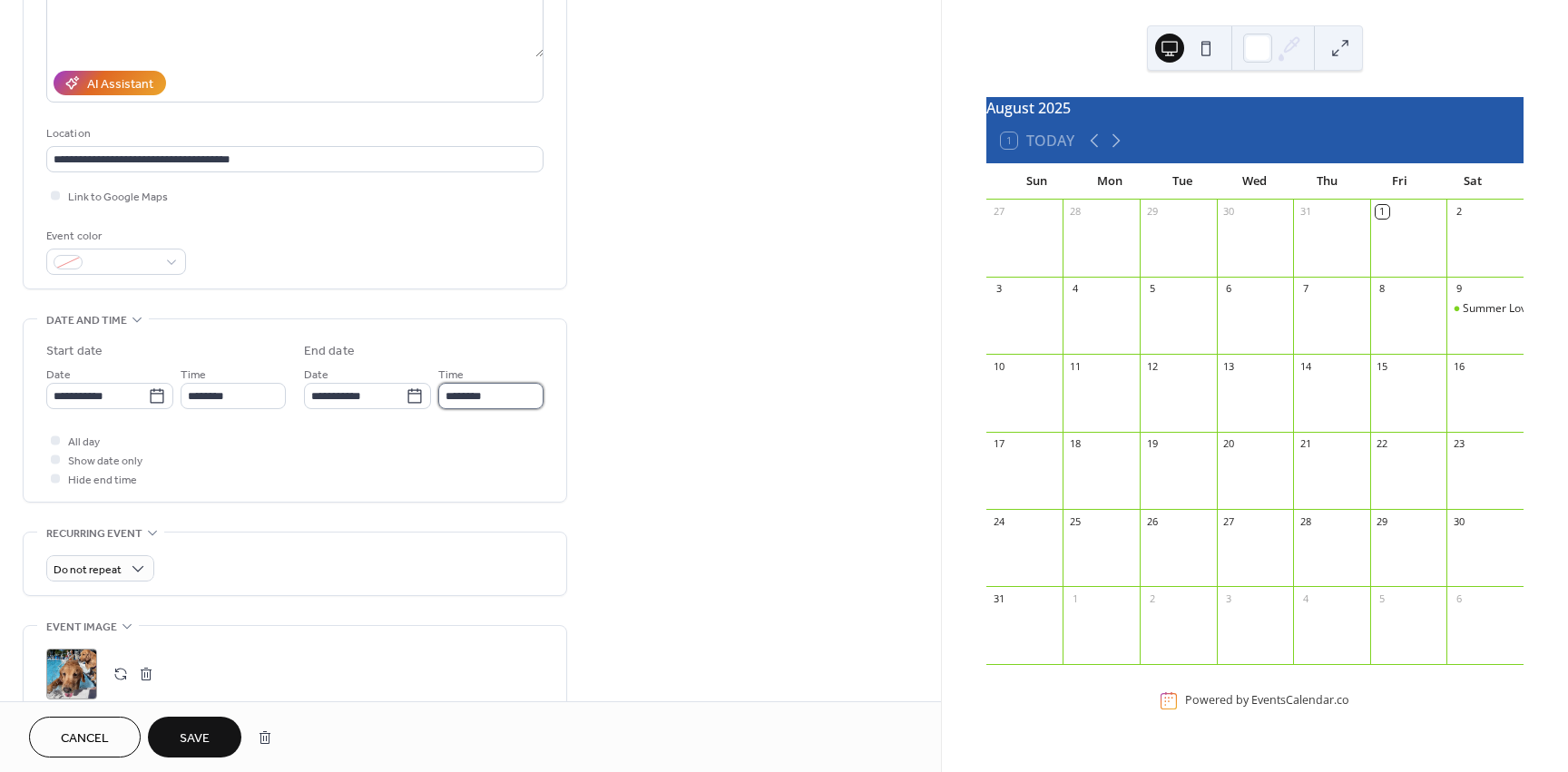 click on "********" at bounding box center [491, 396] 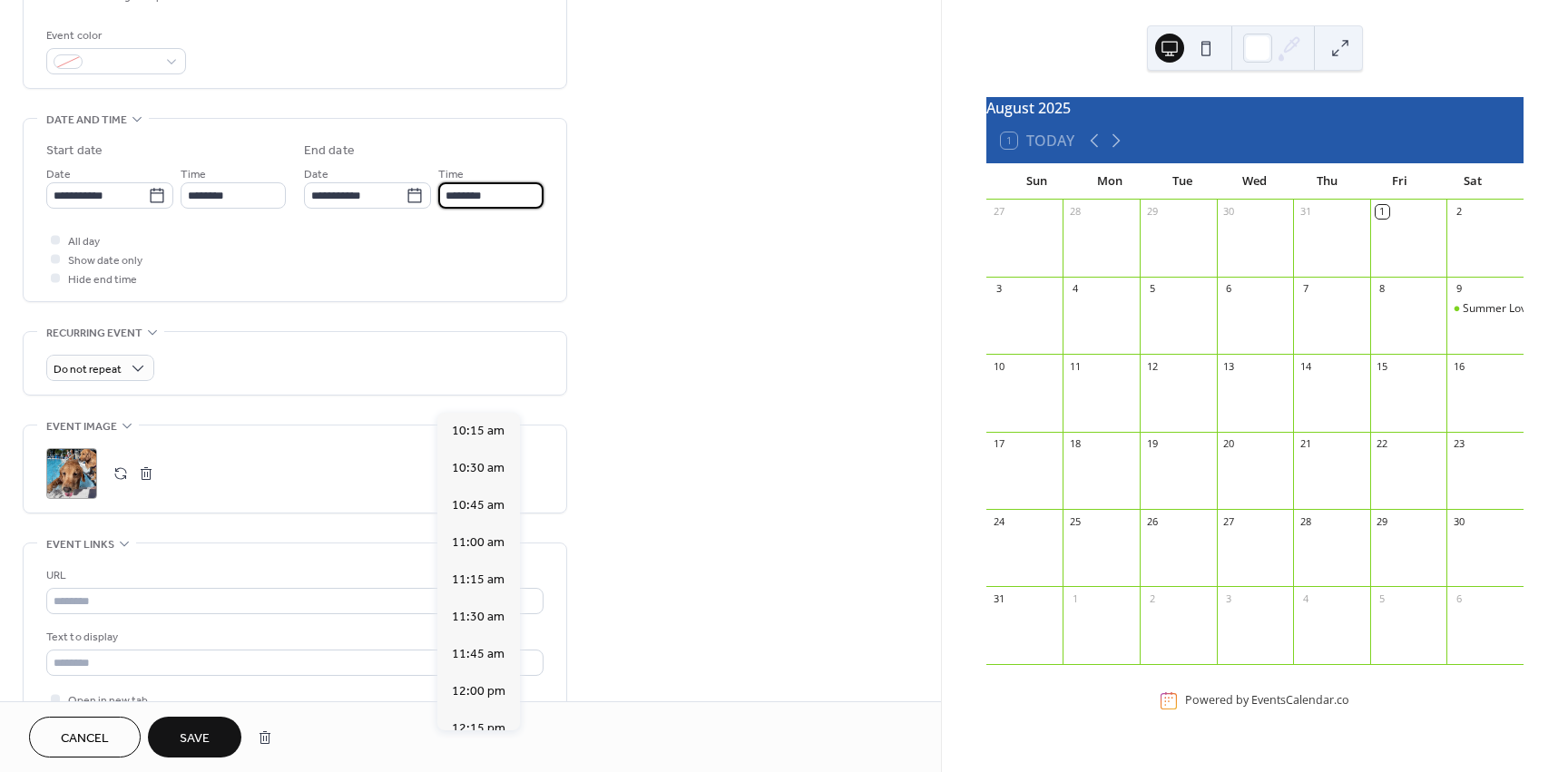 scroll, scrollTop: 544, scrollLeft: 0, axis: vertical 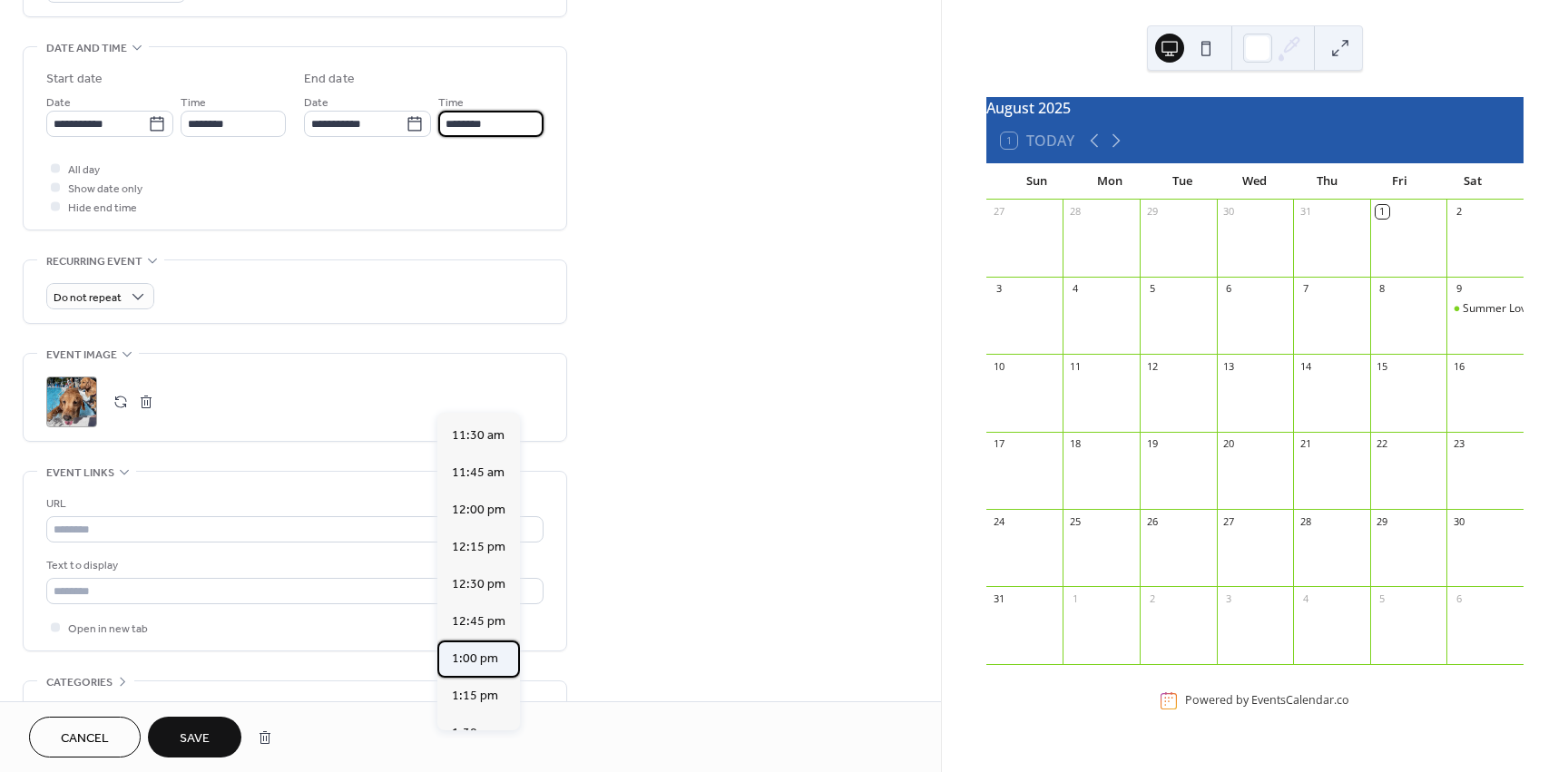 click on "1:00 pm" at bounding box center [478, 659] 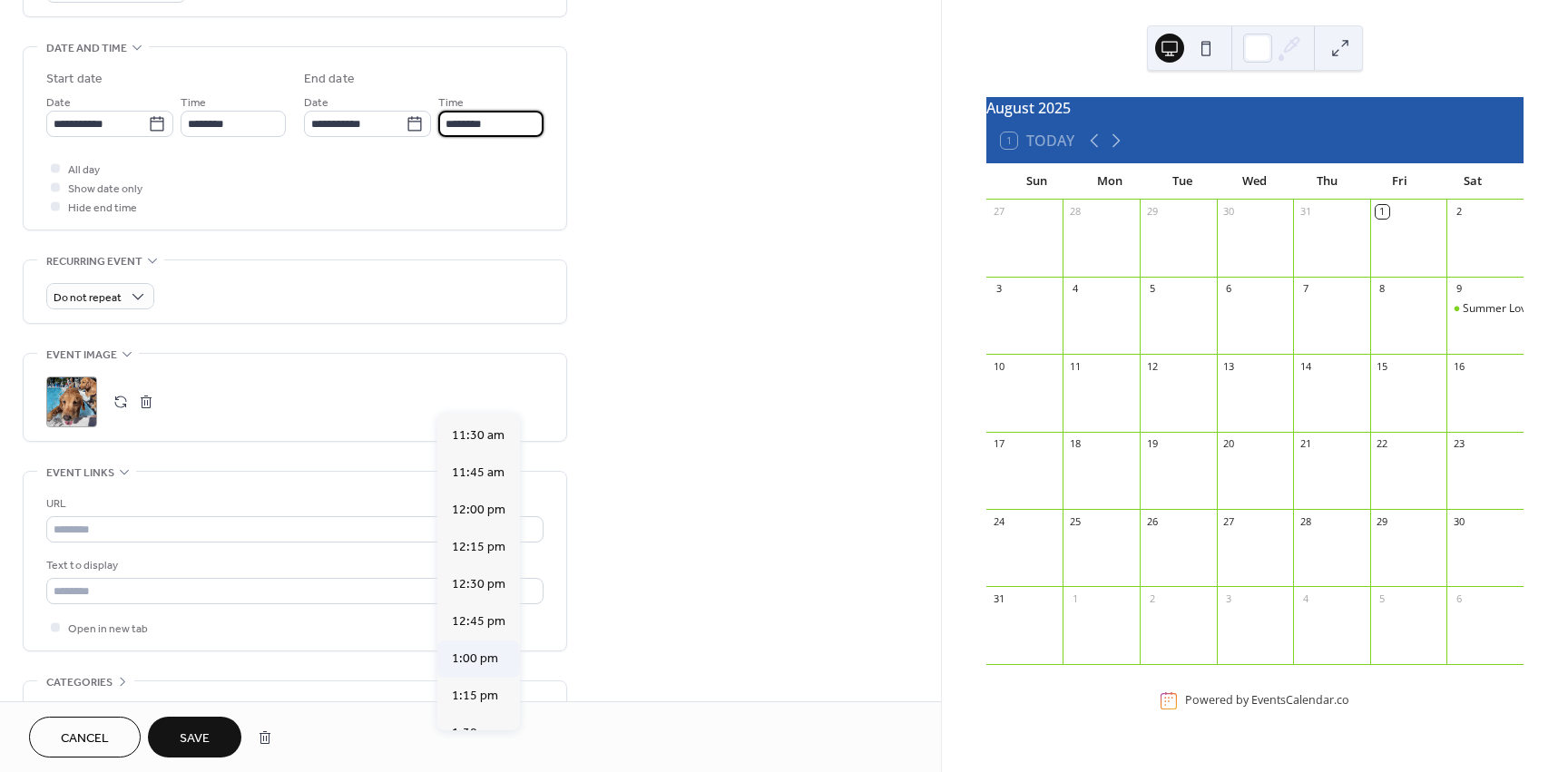 type on "*******" 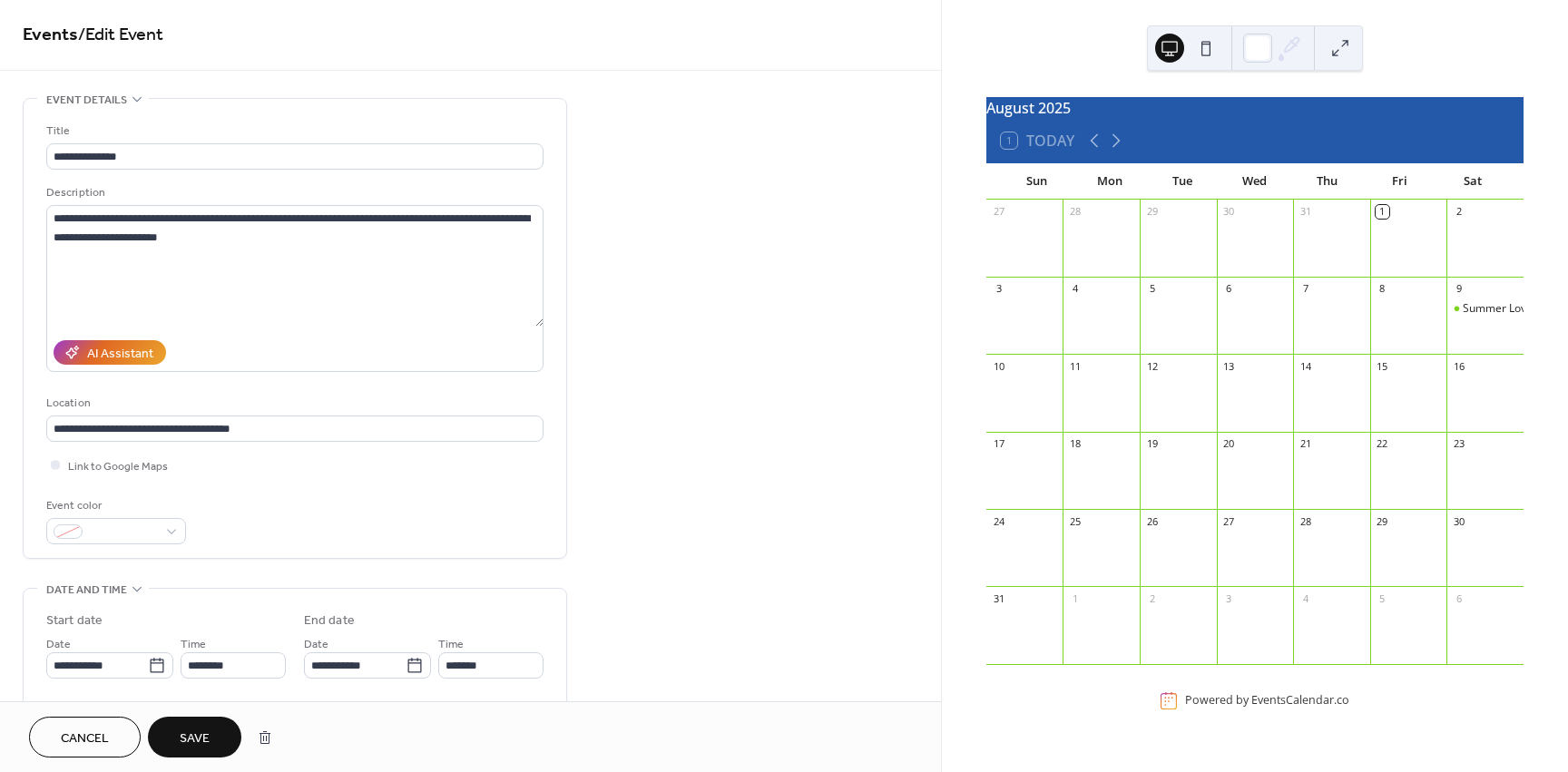scroll, scrollTop: 0, scrollLeft: 0, axis: both 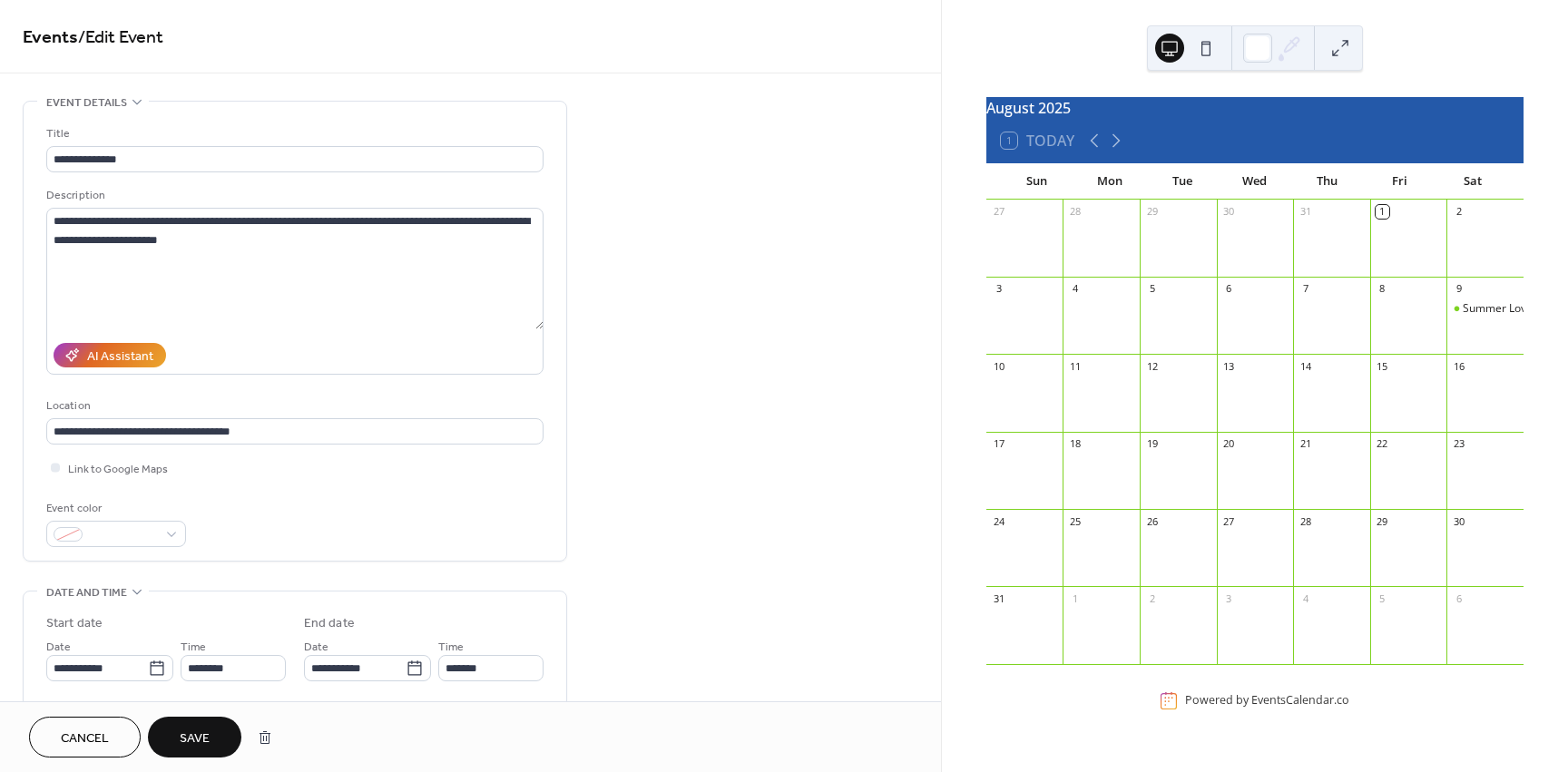 click on "Save" at bounding box center [194, 737] 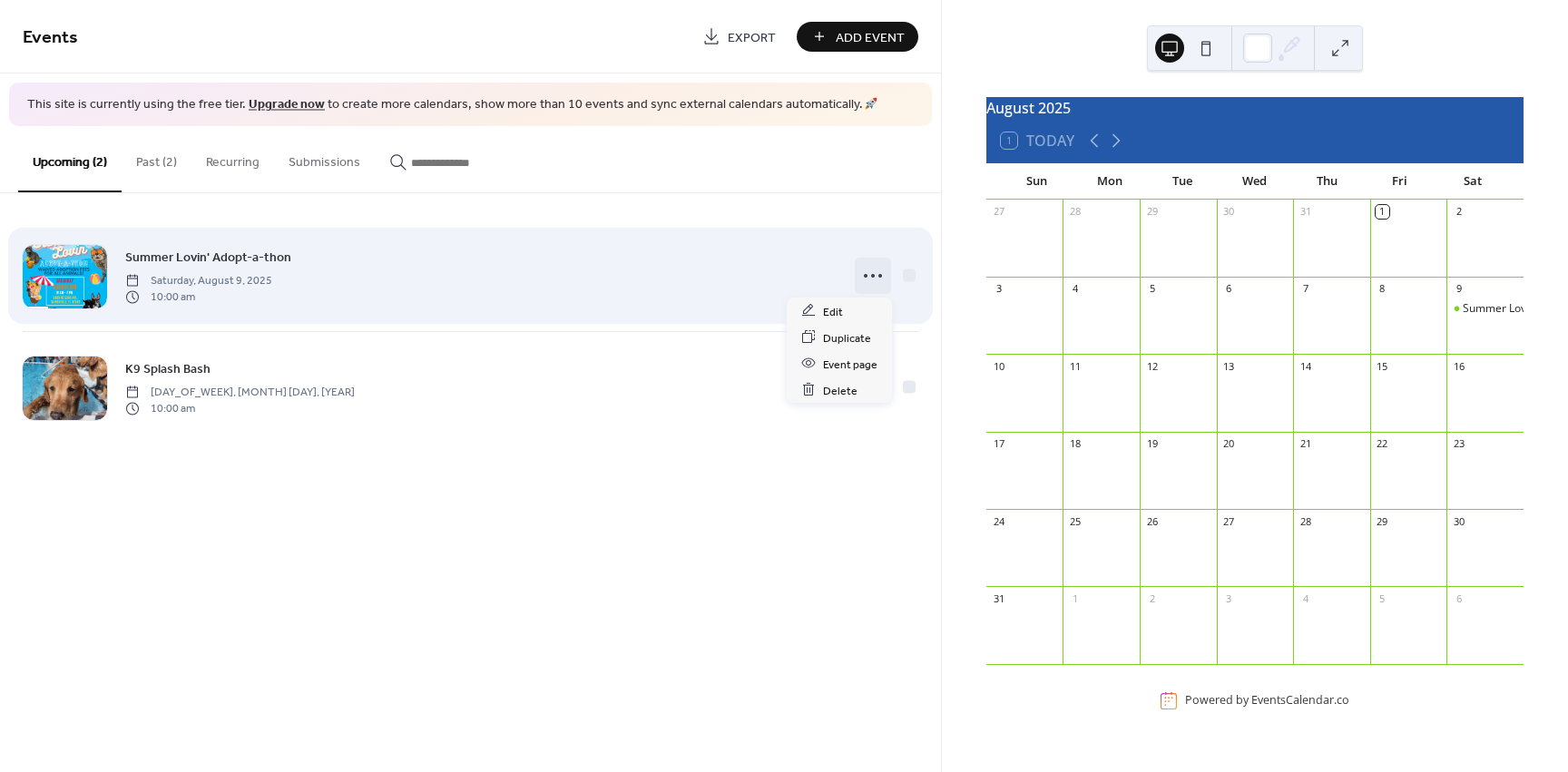 click 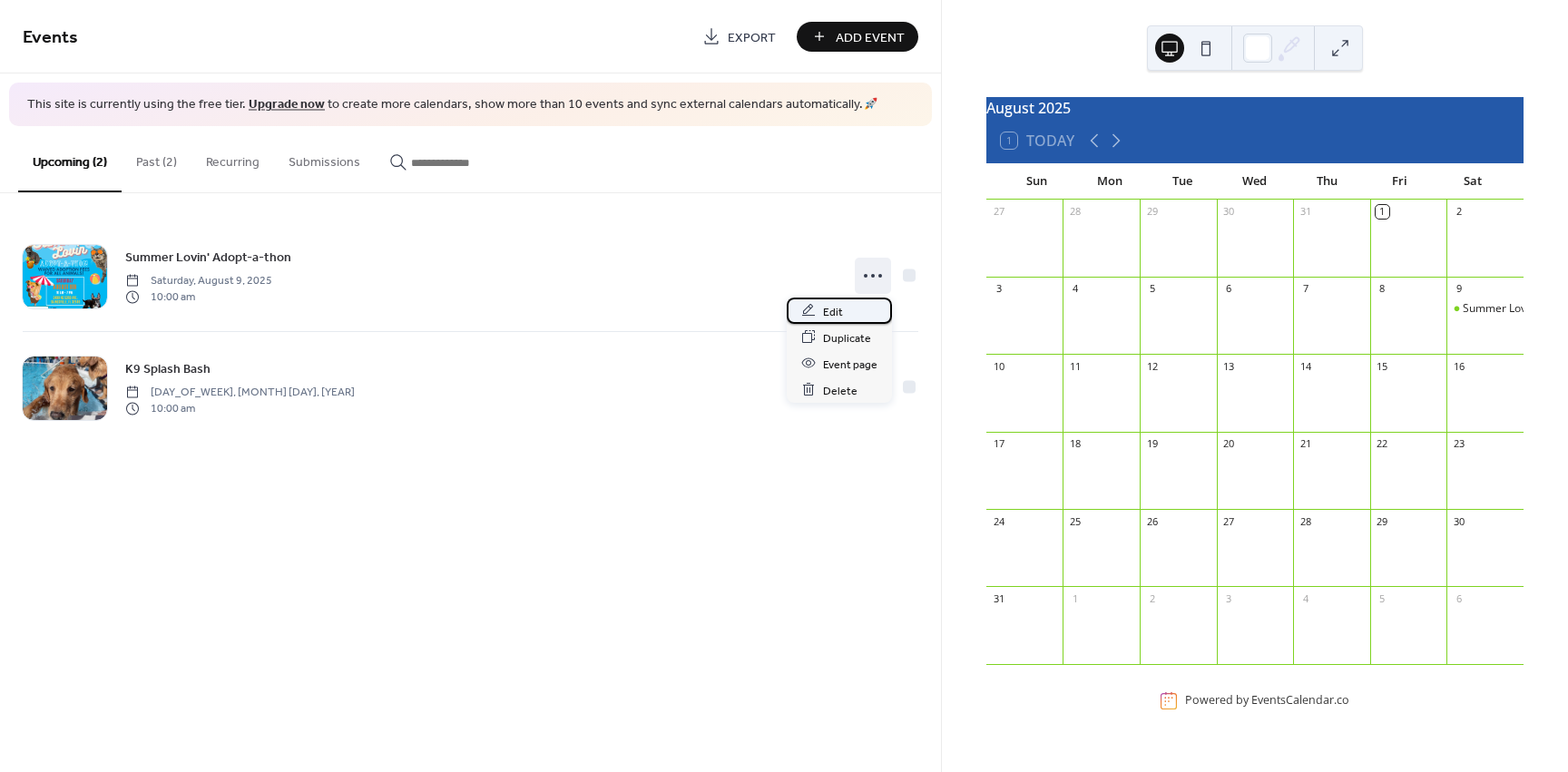 click on "Edit" at bounding box center [833, 311] 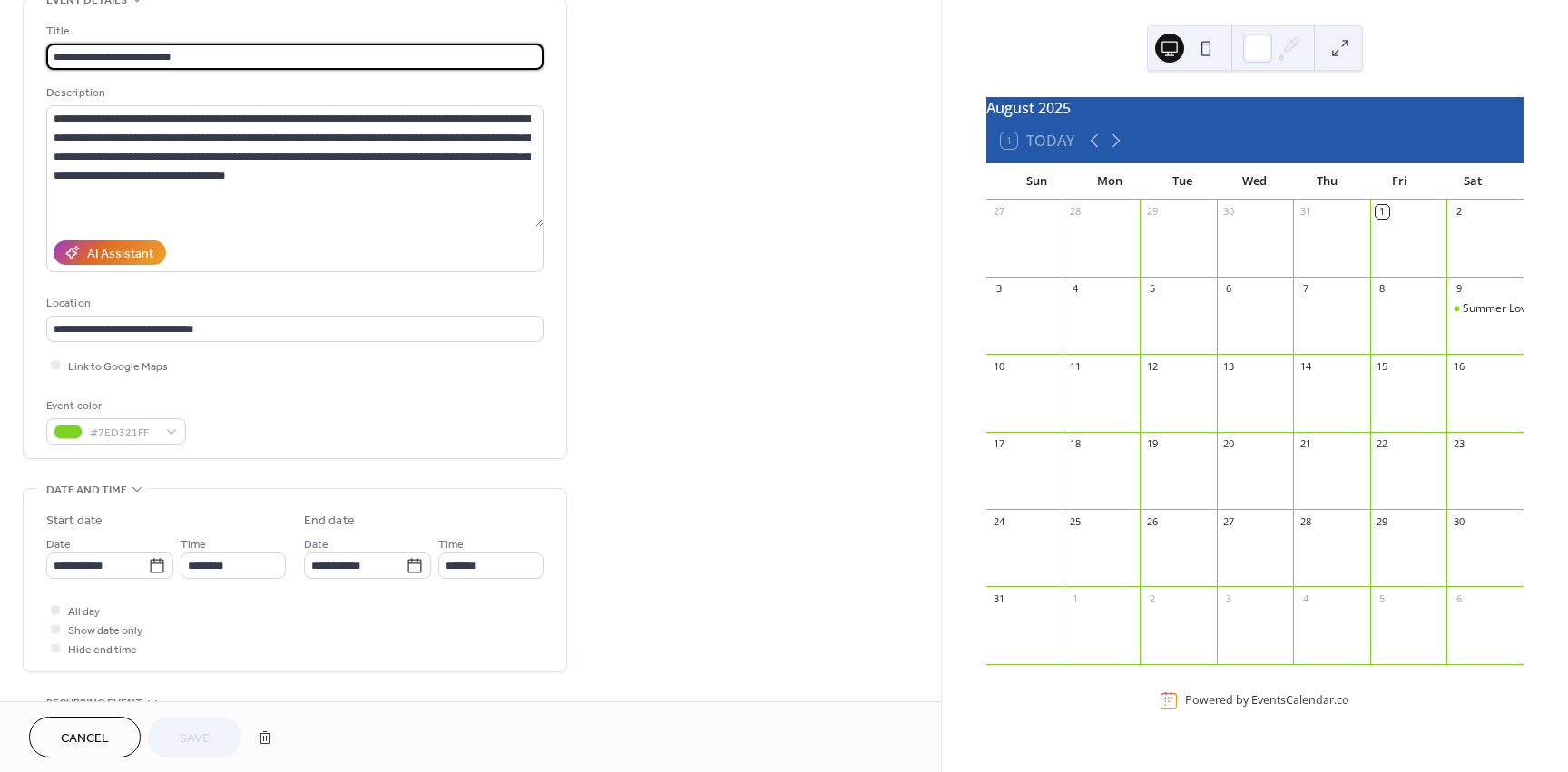scroll, scrollTop: 91, scrollLeft: 0, axis: vertical 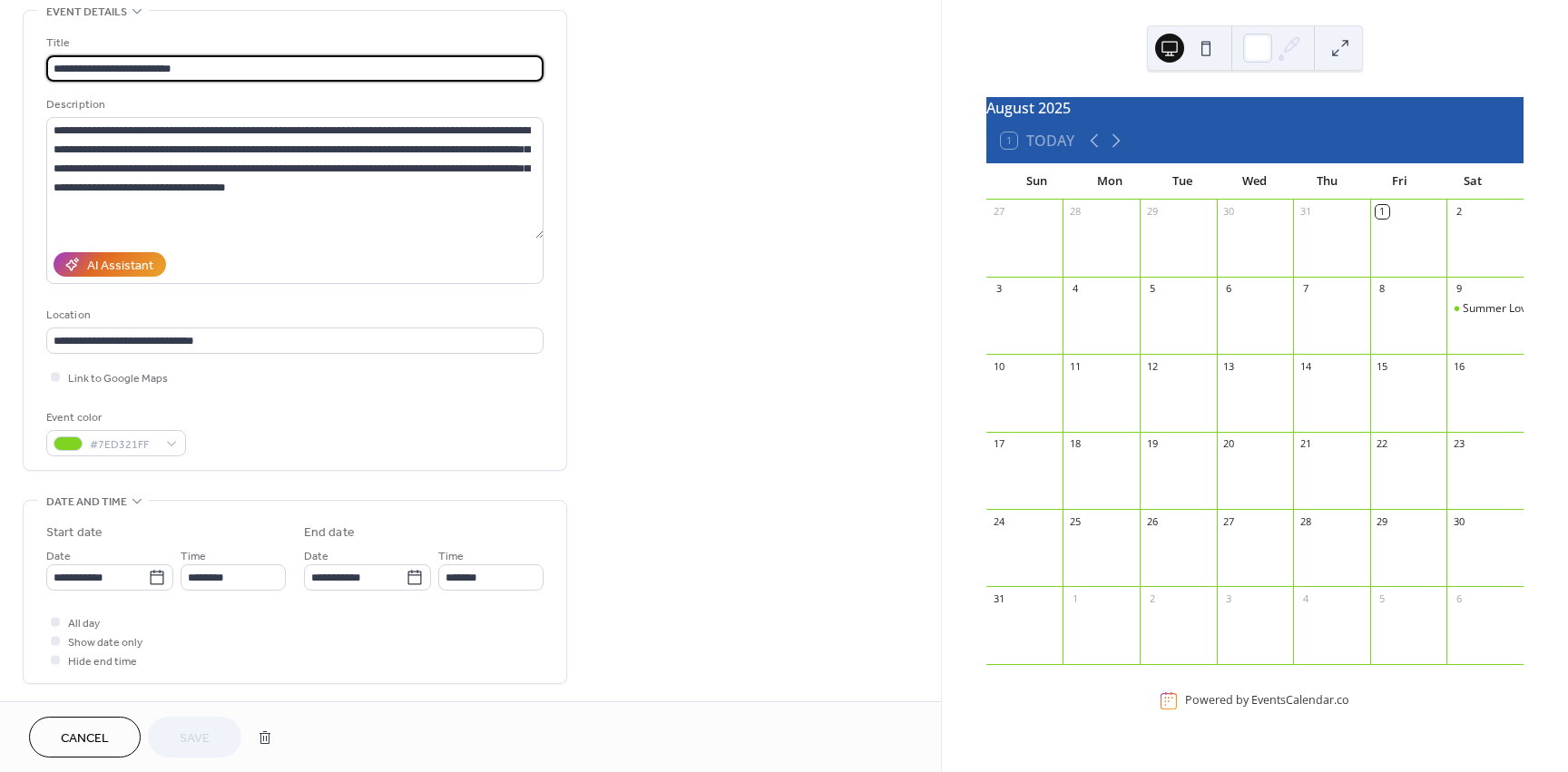 click on "Cancel" at bounding box center (84, 737) 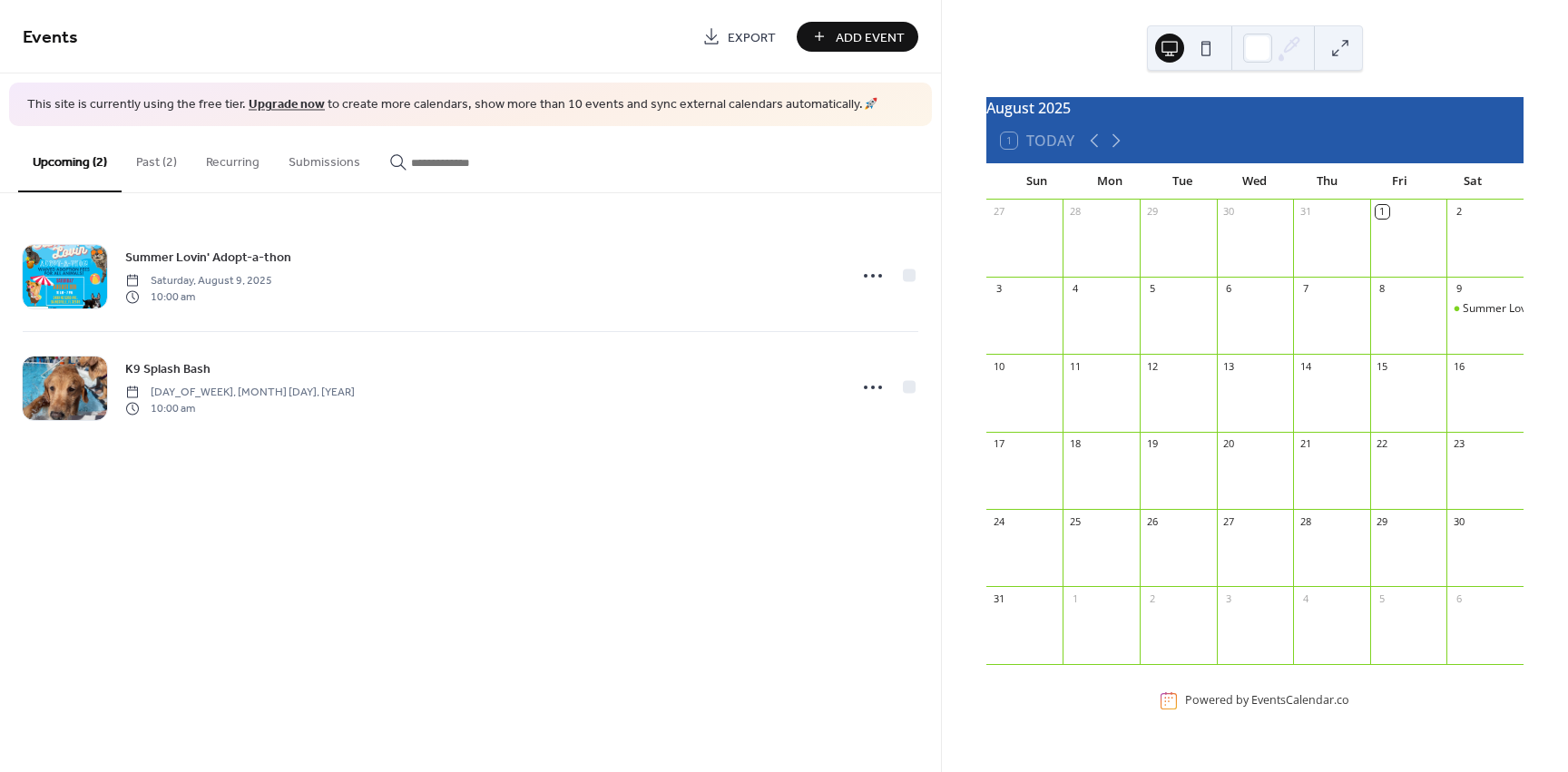 click on "Add Event" at bounding box center [870, 37] 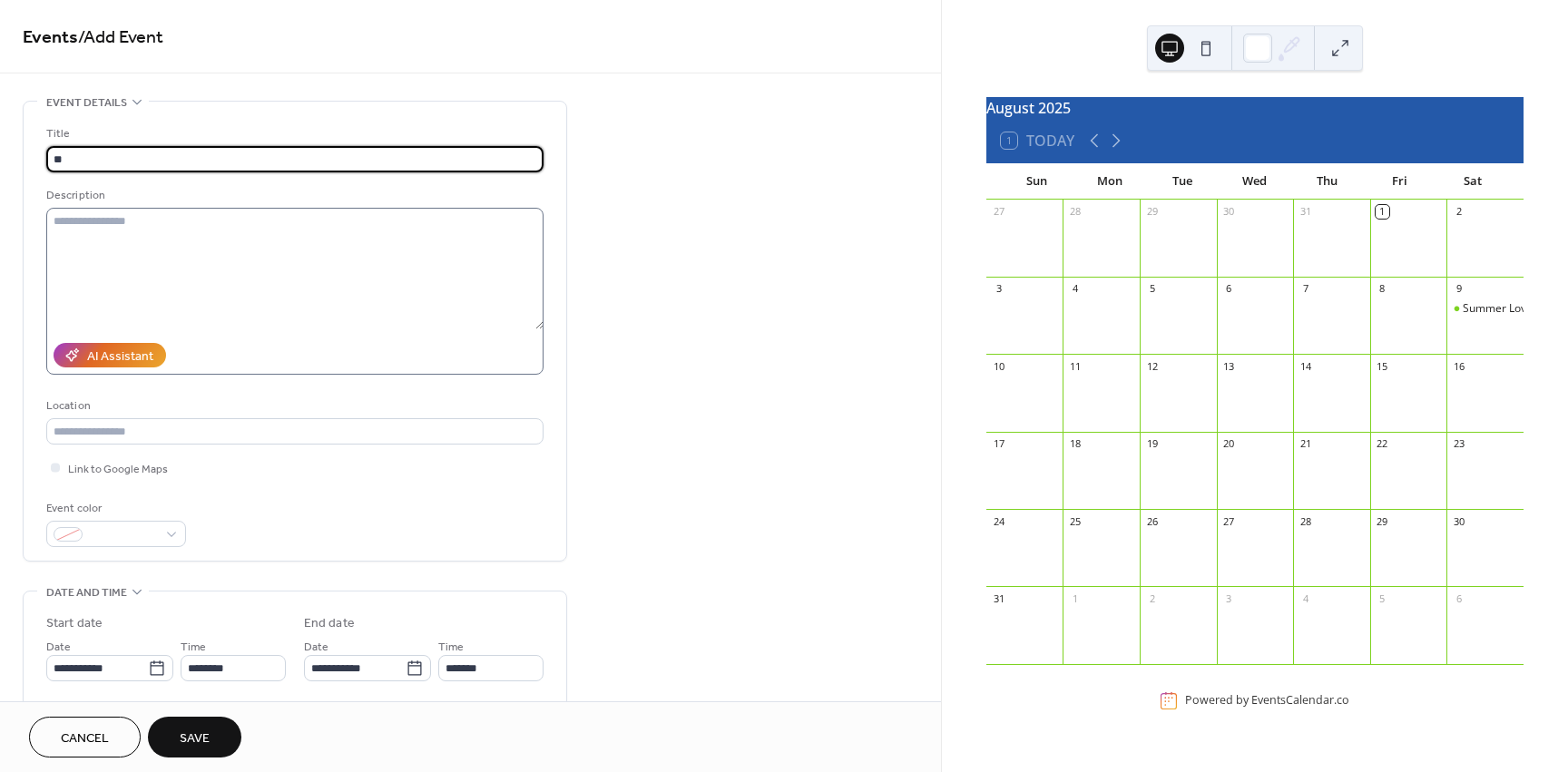 type on "*" 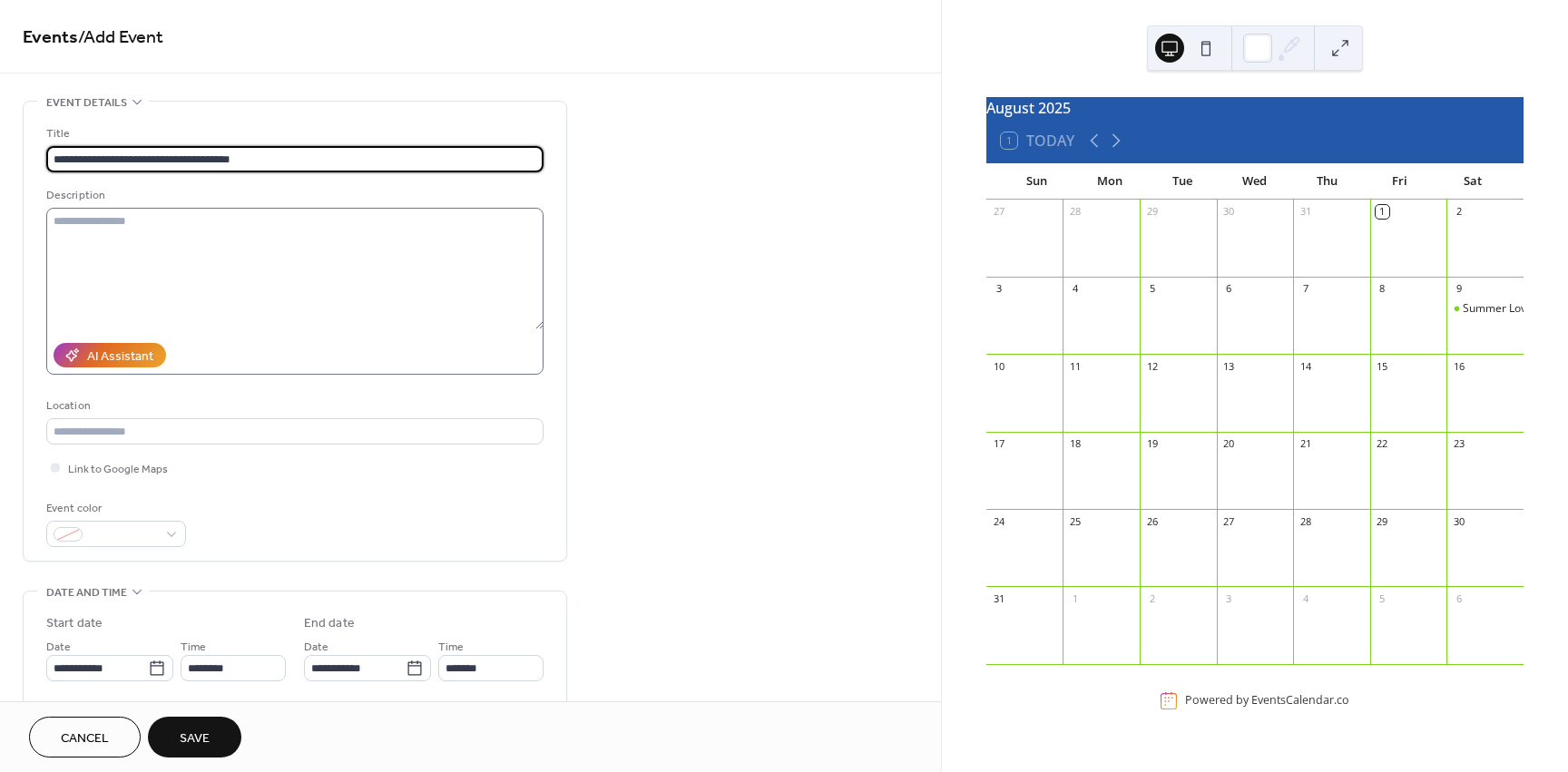 type on "**********" 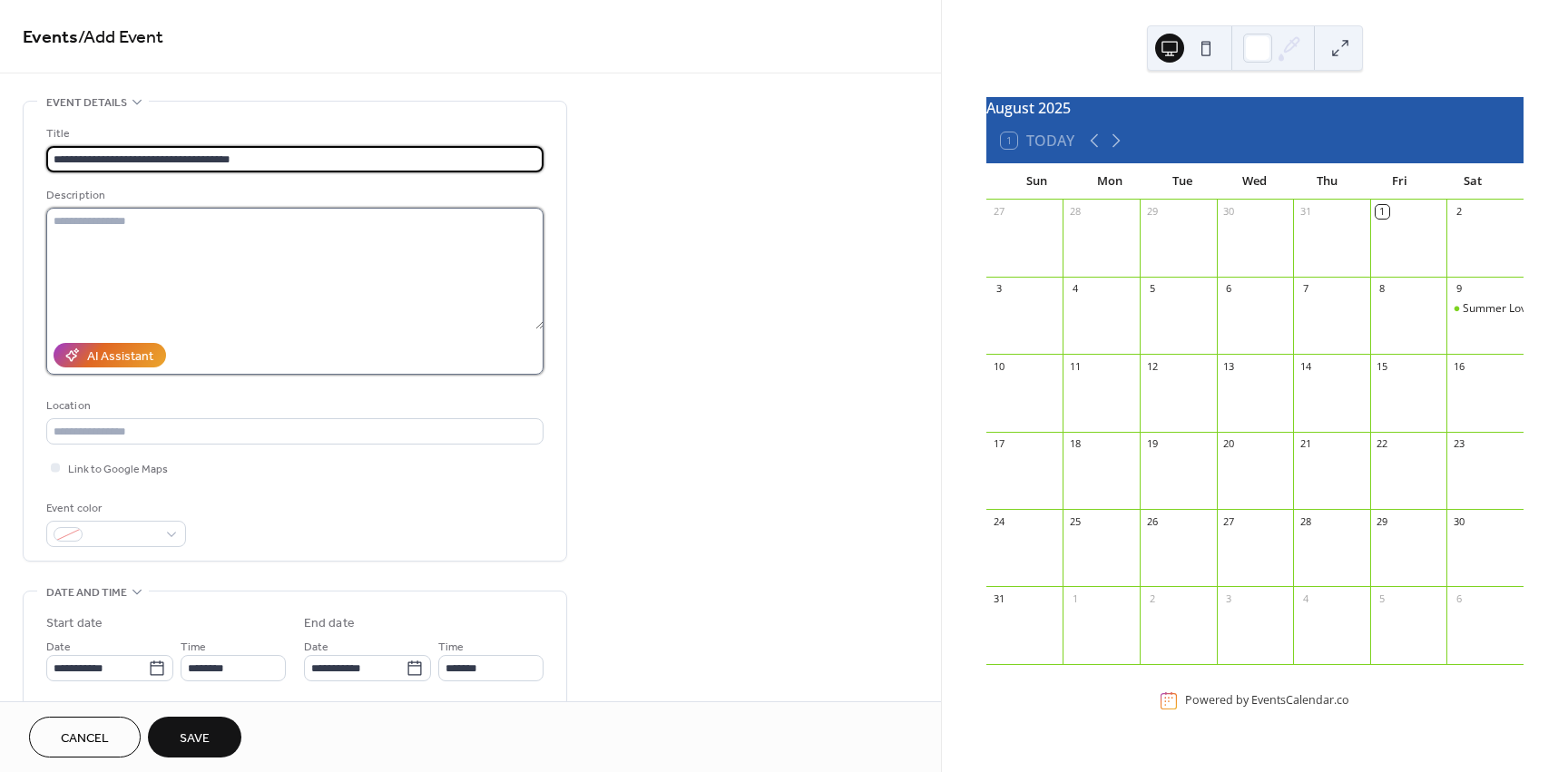 click at bounding box center (295, 269) 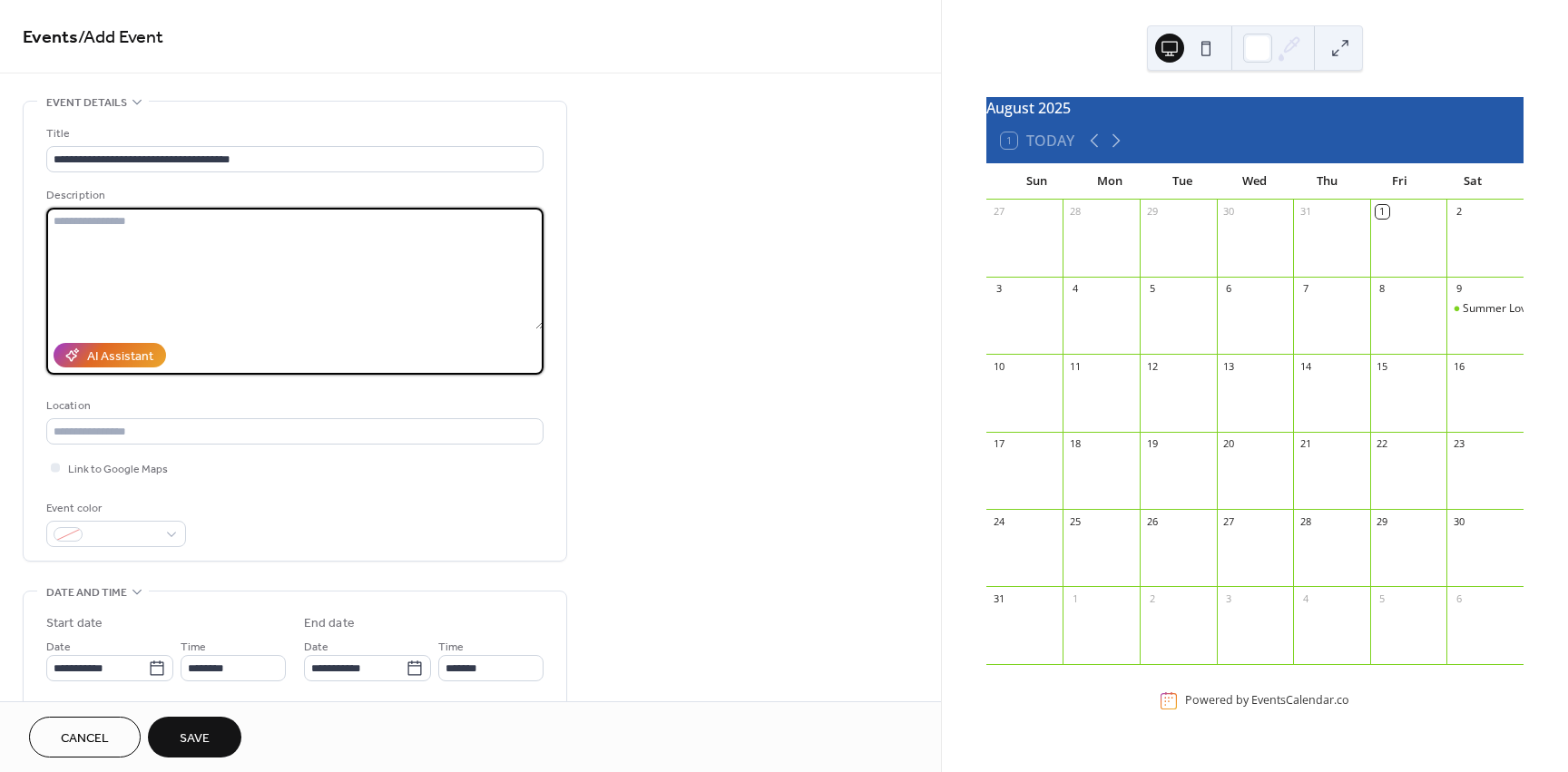 click on "AI Assistant" at bounding box center [295, 355] 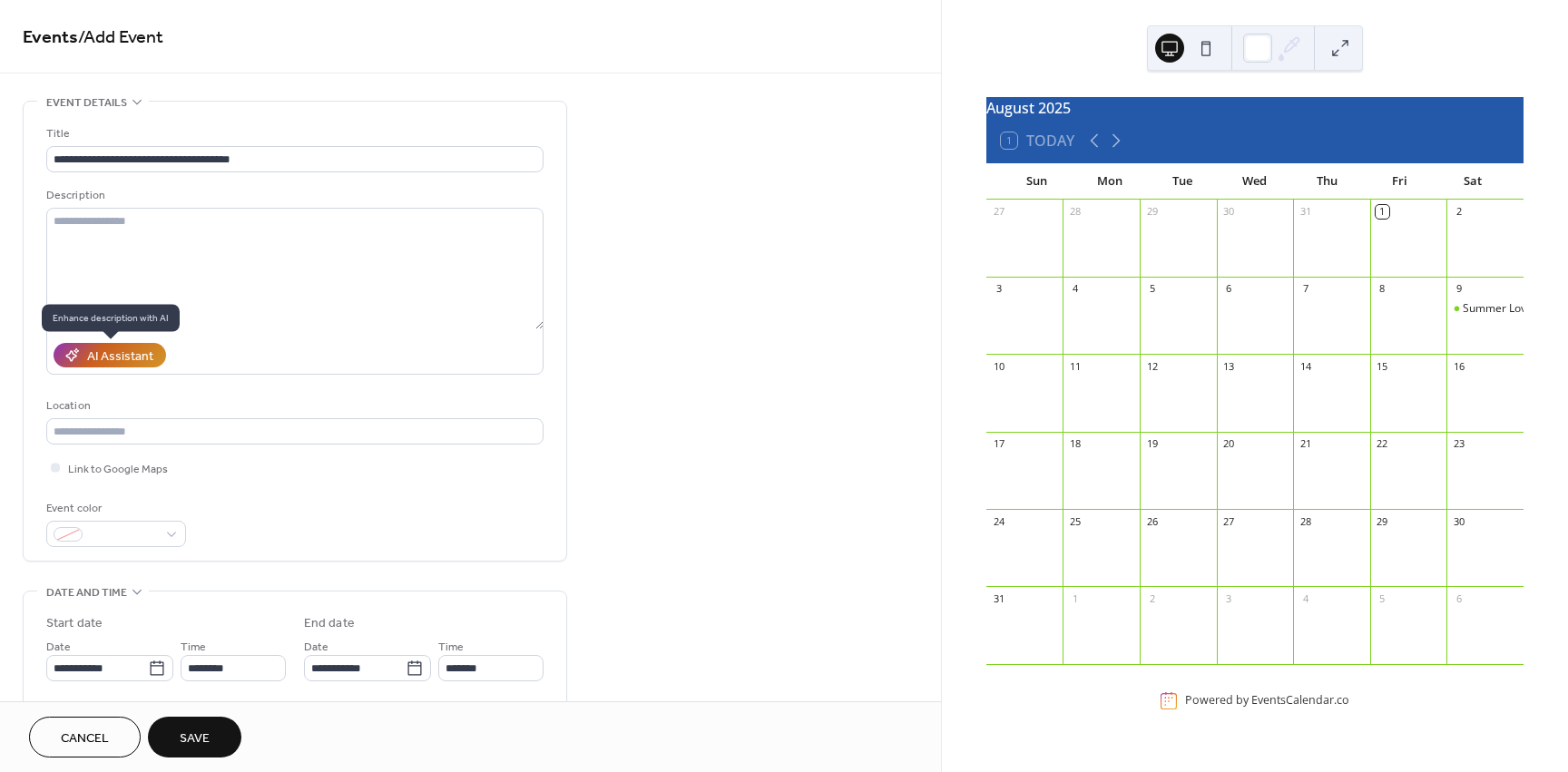 click on "AI Assistant" at bounding box center (120, 357) 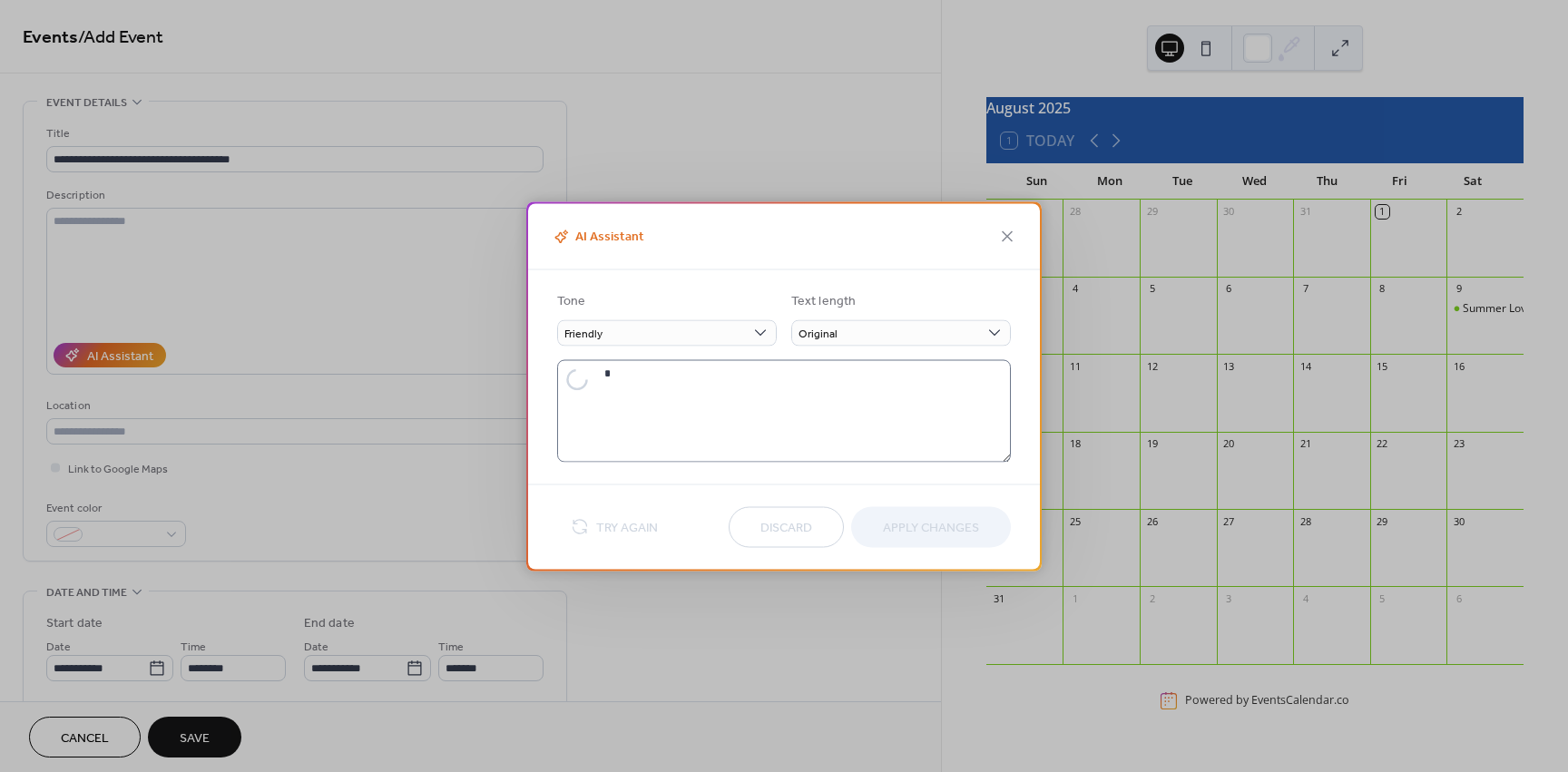 type on "**********" 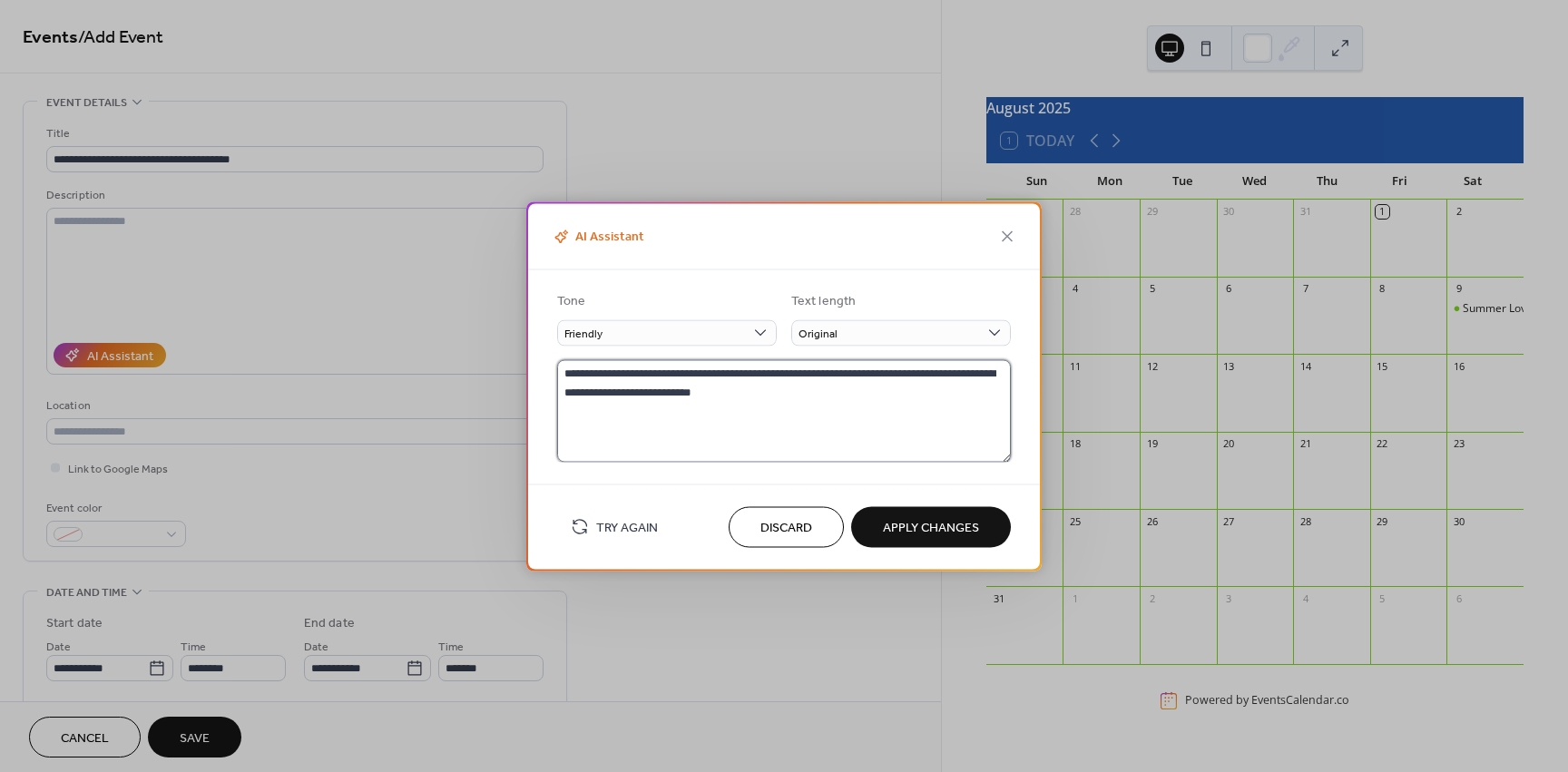 click on "**********" at bounding box center [784, 410] 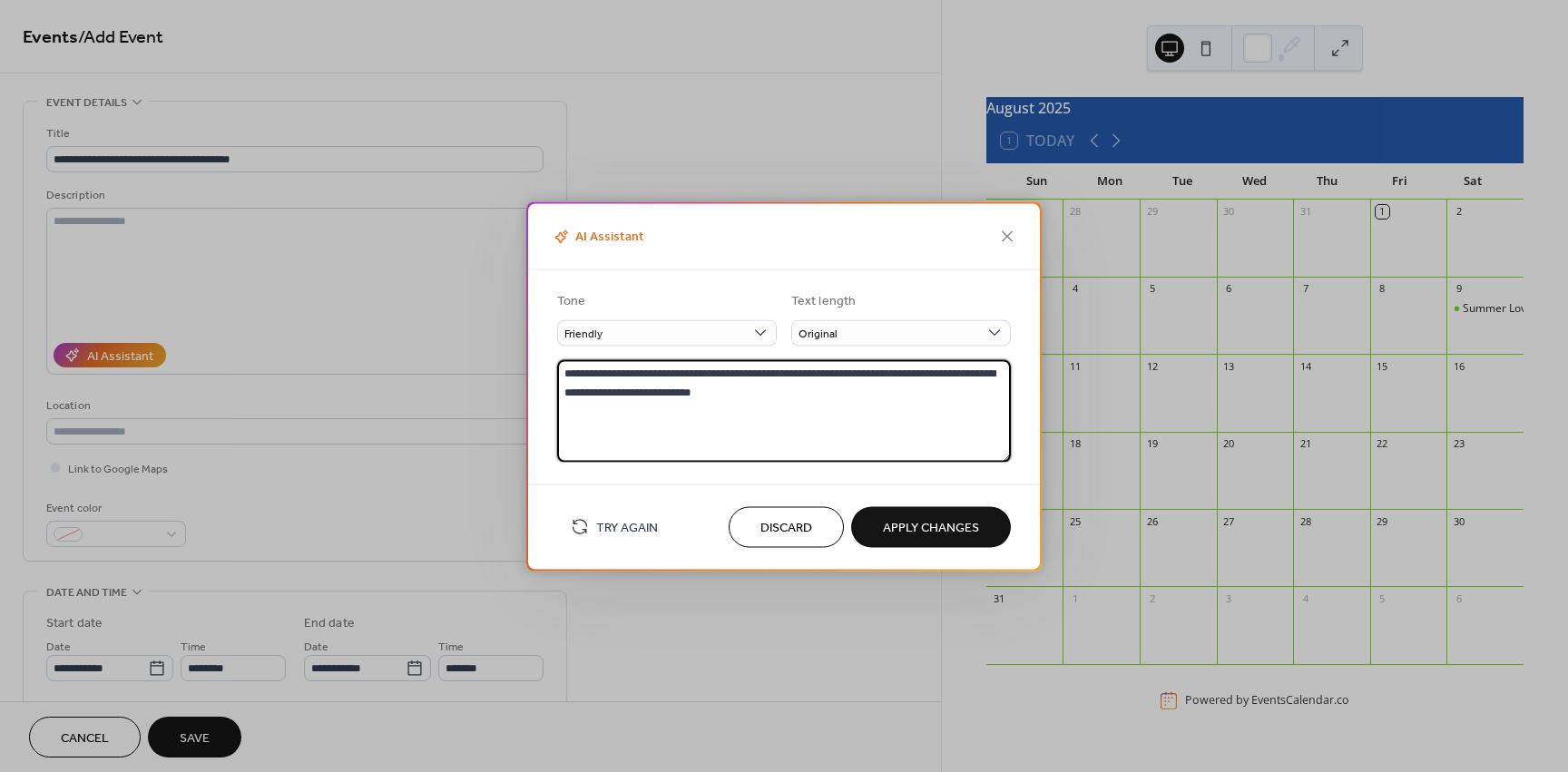 click on "**********" at bounding box center (784, 410) 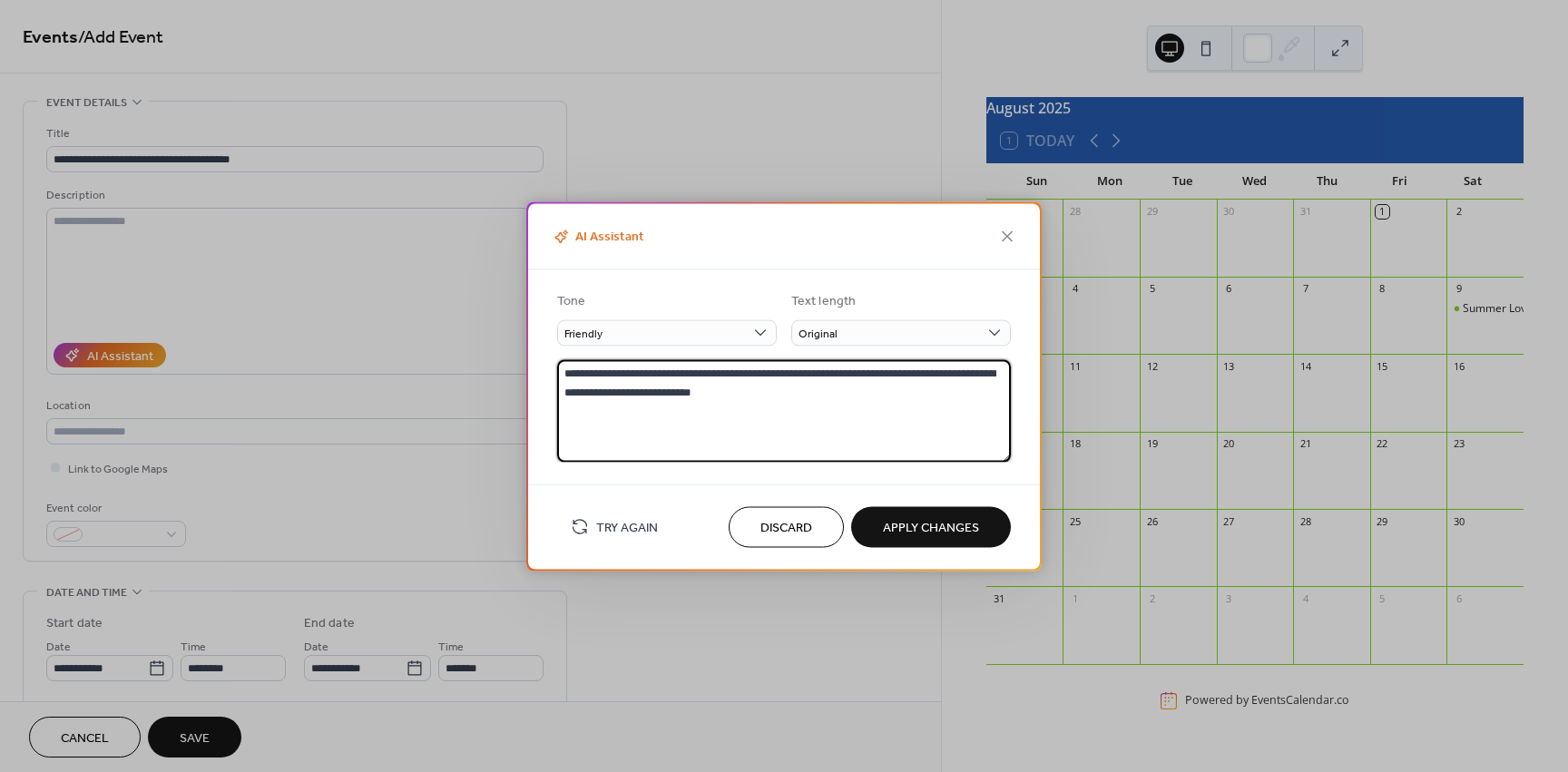 click on "**********" at bounding box center [784, 410] 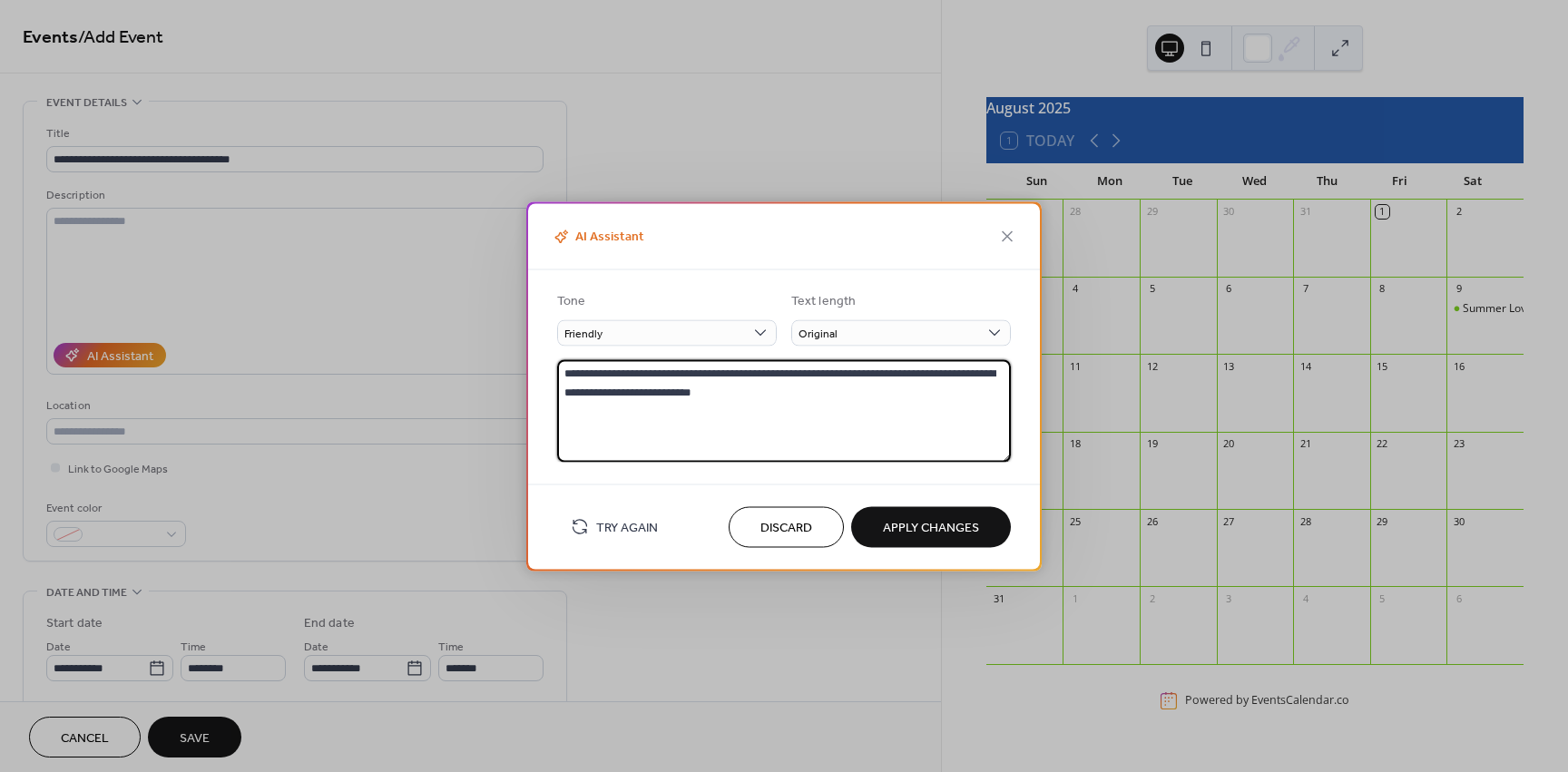 click on "Apply Changes" at bounding box center [931, 528] 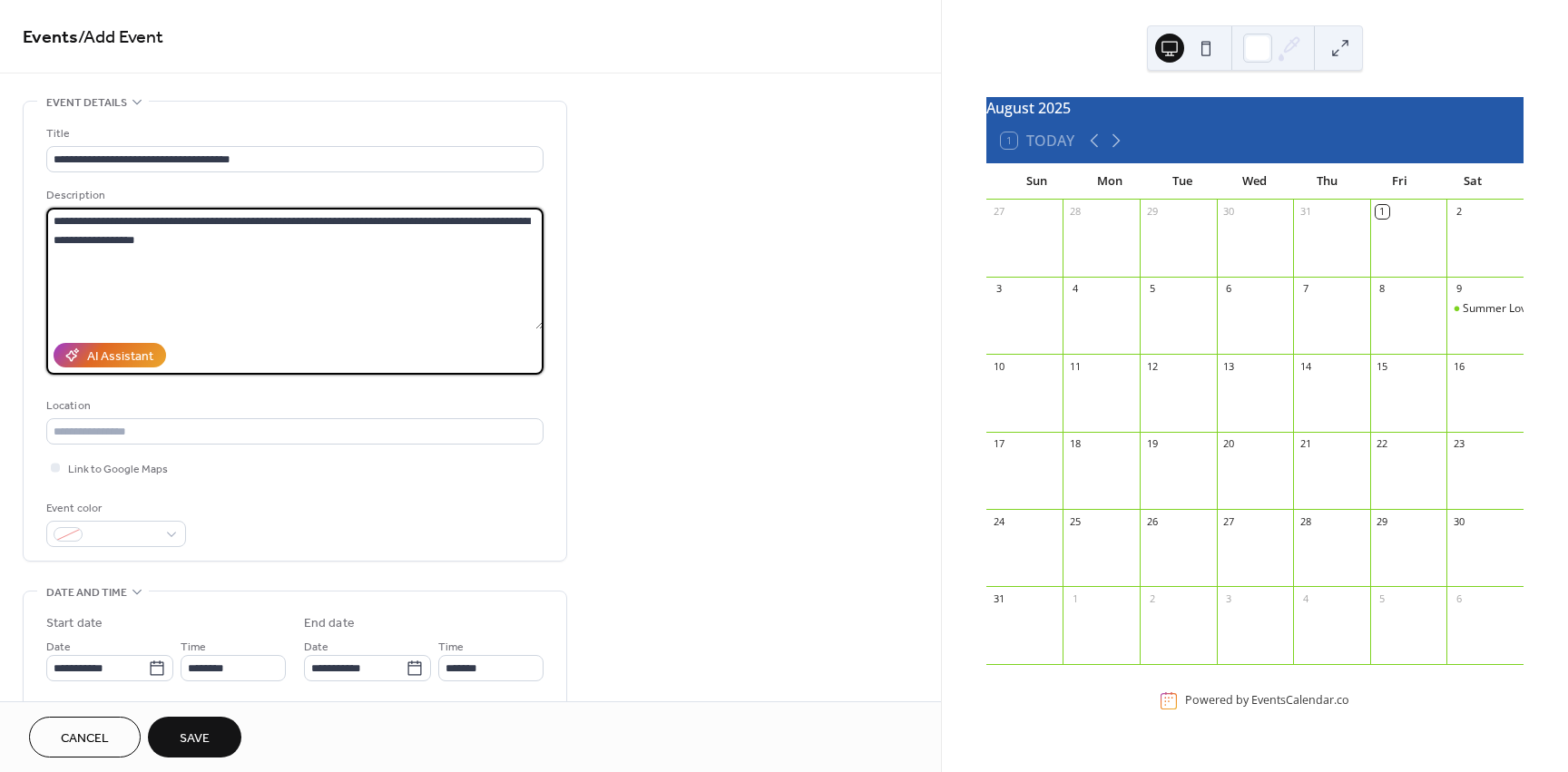 click on "**********" at bounding box center (295, 269) 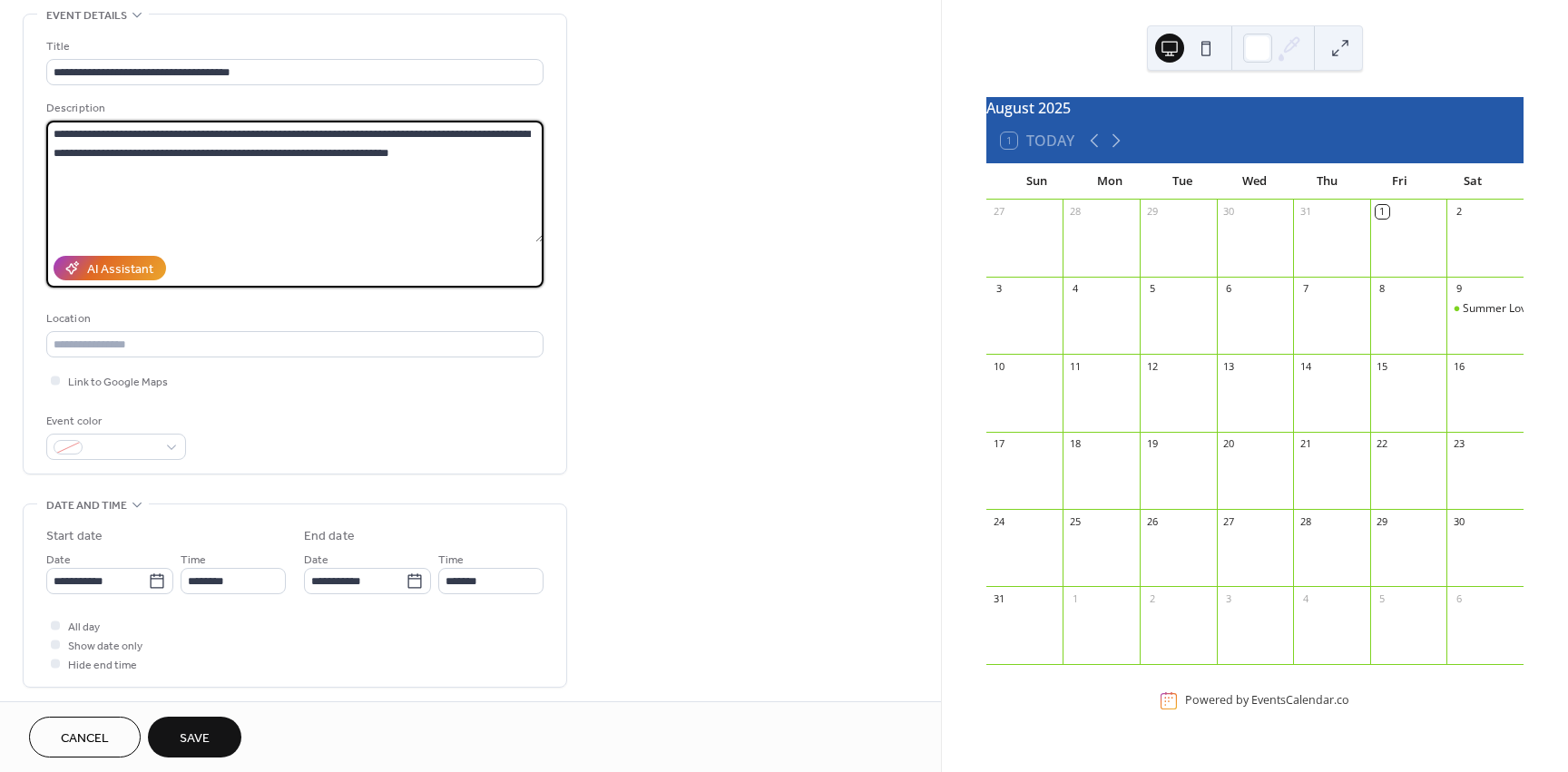 scroll, scrollTop: 91, scrollLeft: 0, axis: vertical 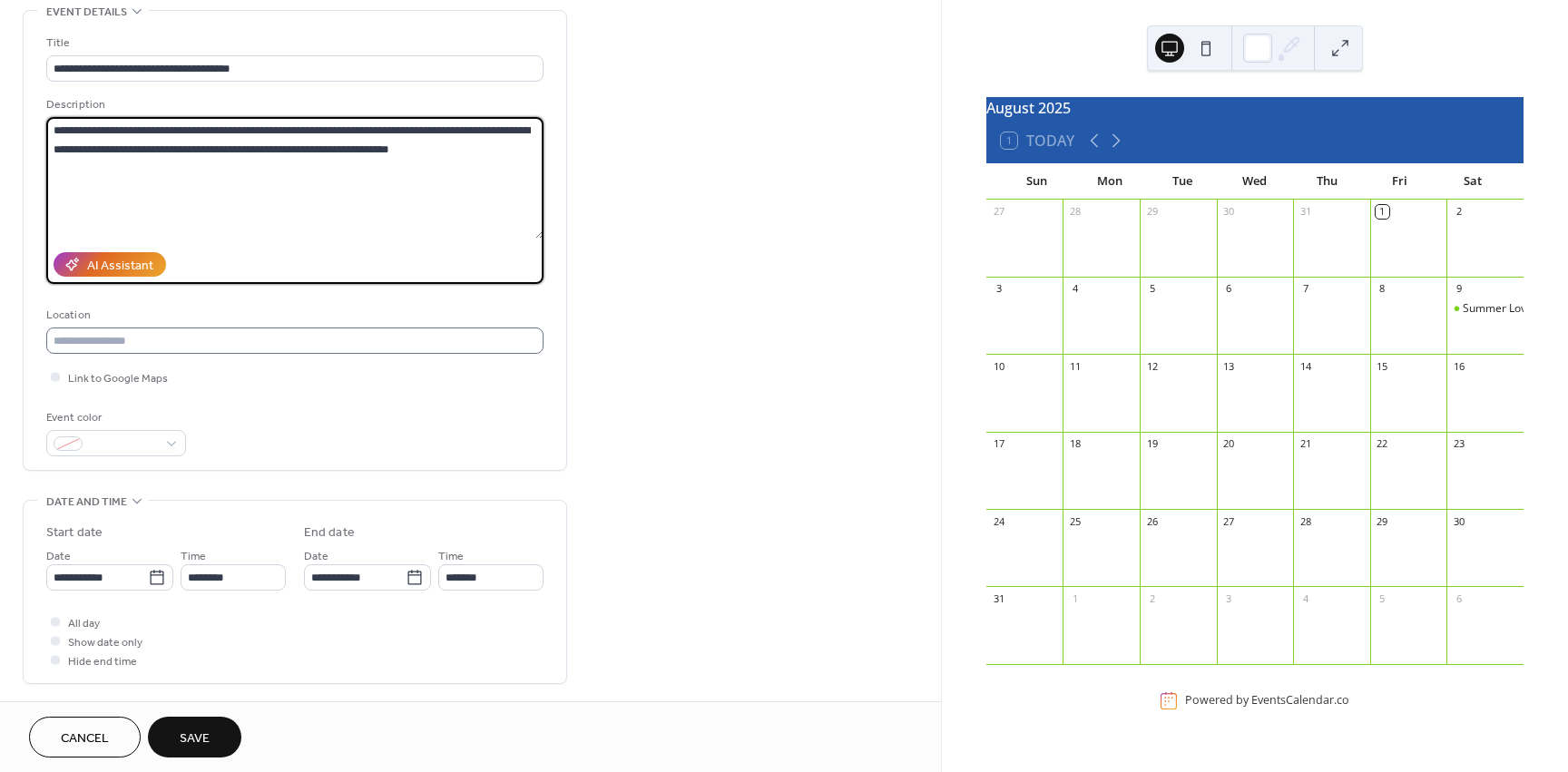 type on "**********" 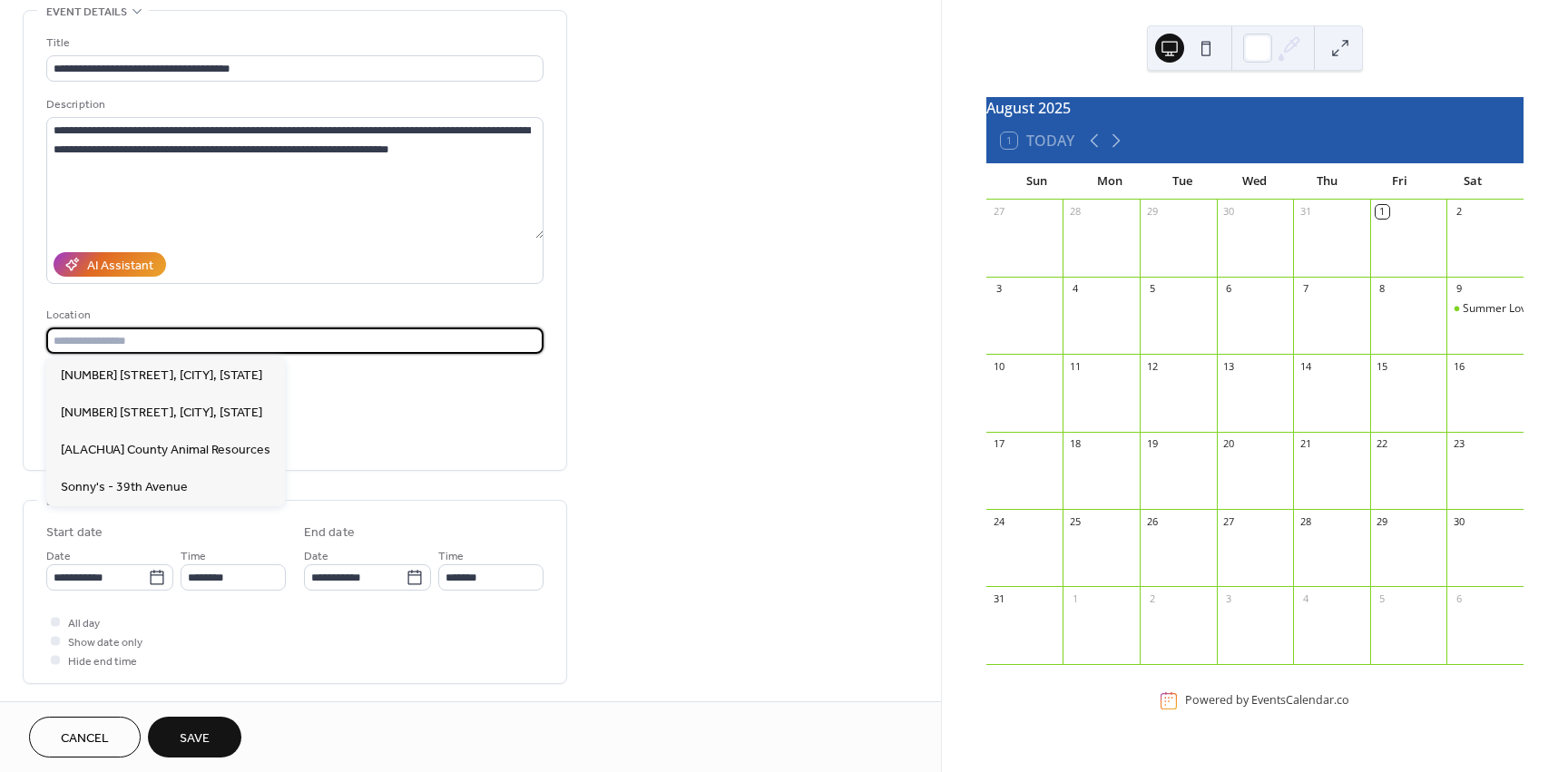 click at bounding box center [295, 340] 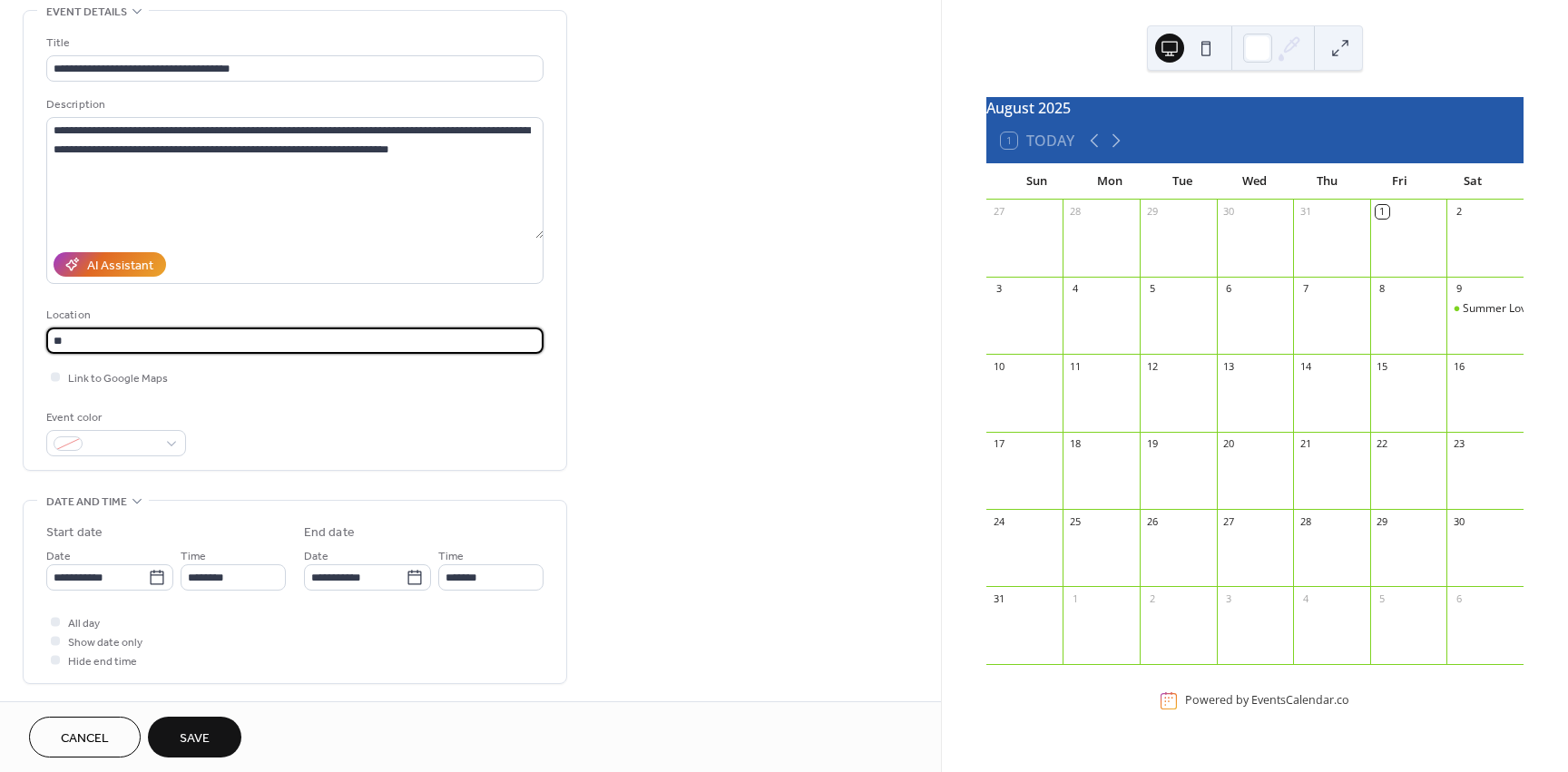 type on "*" 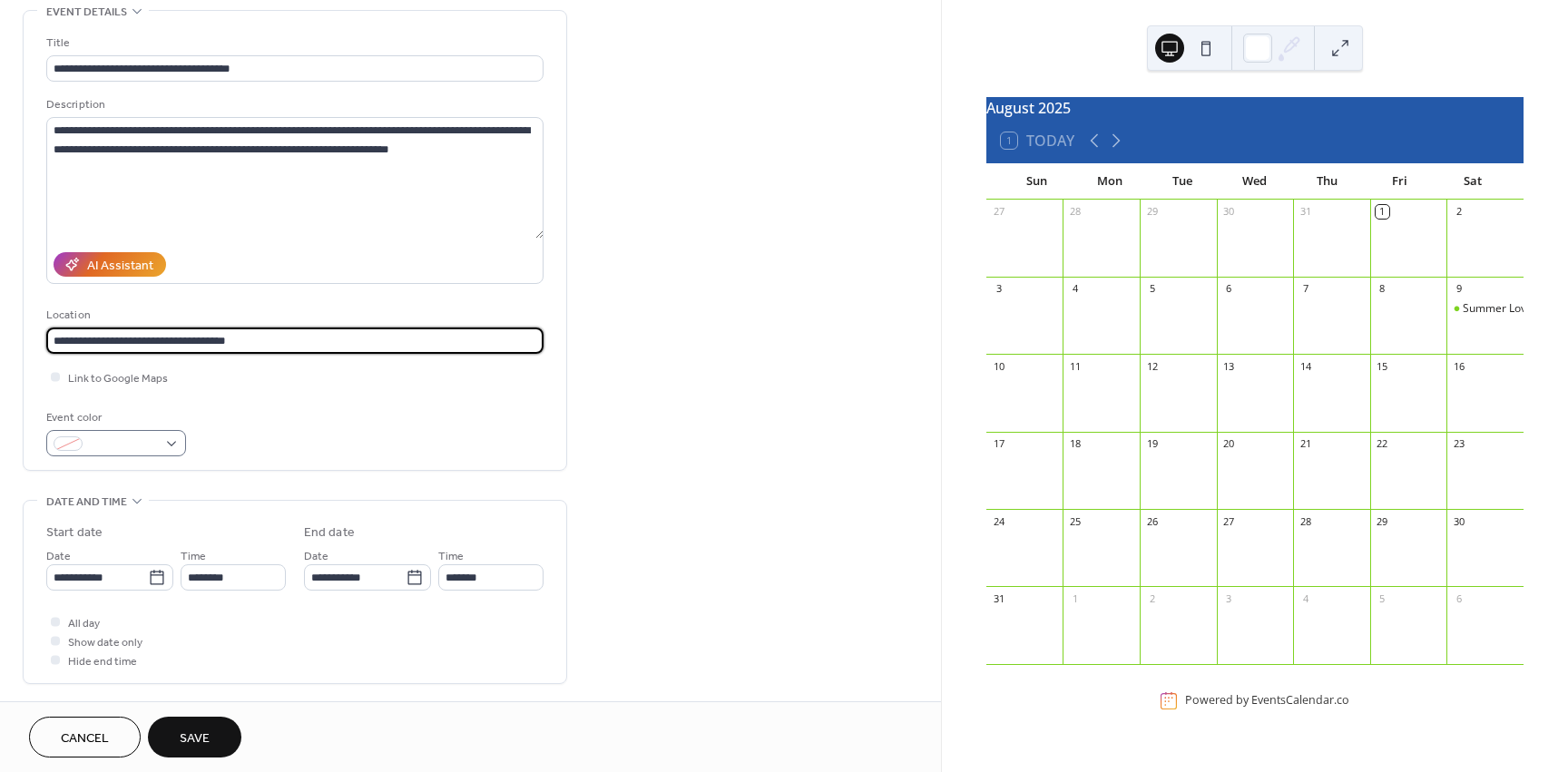 type on "**********" 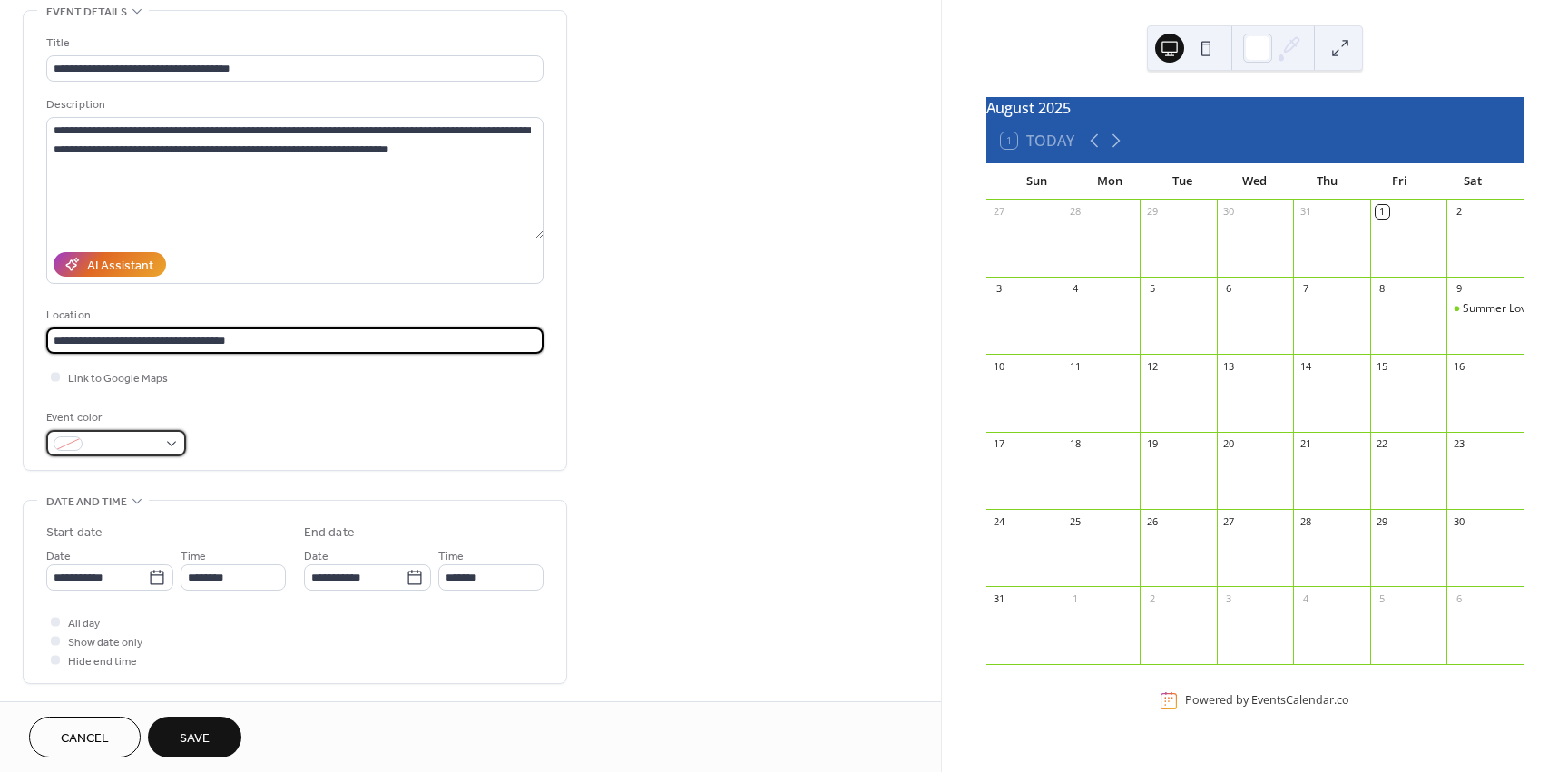 click at bounding box center (123, 445) 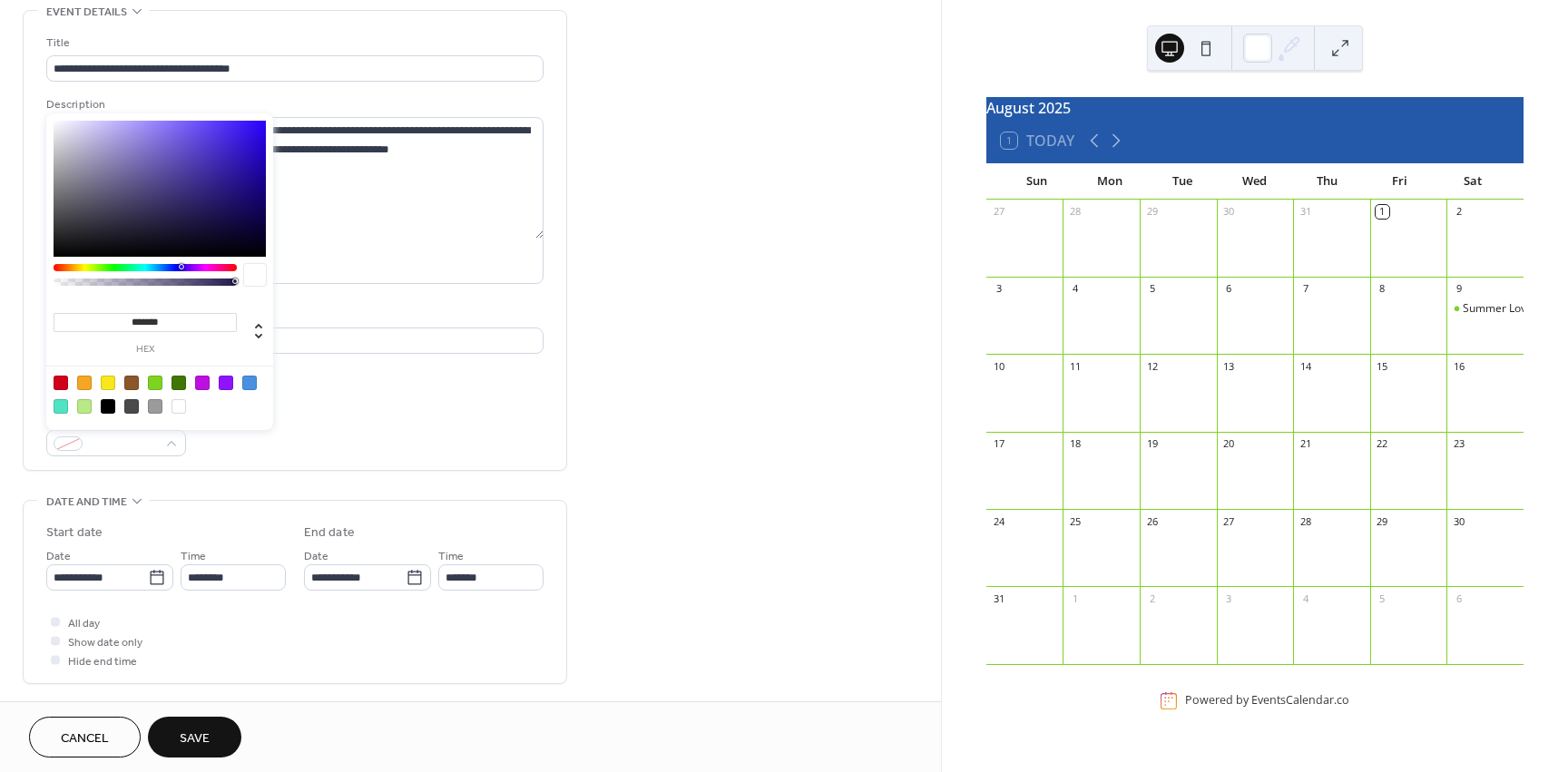 click at bounding box center [155, 383] 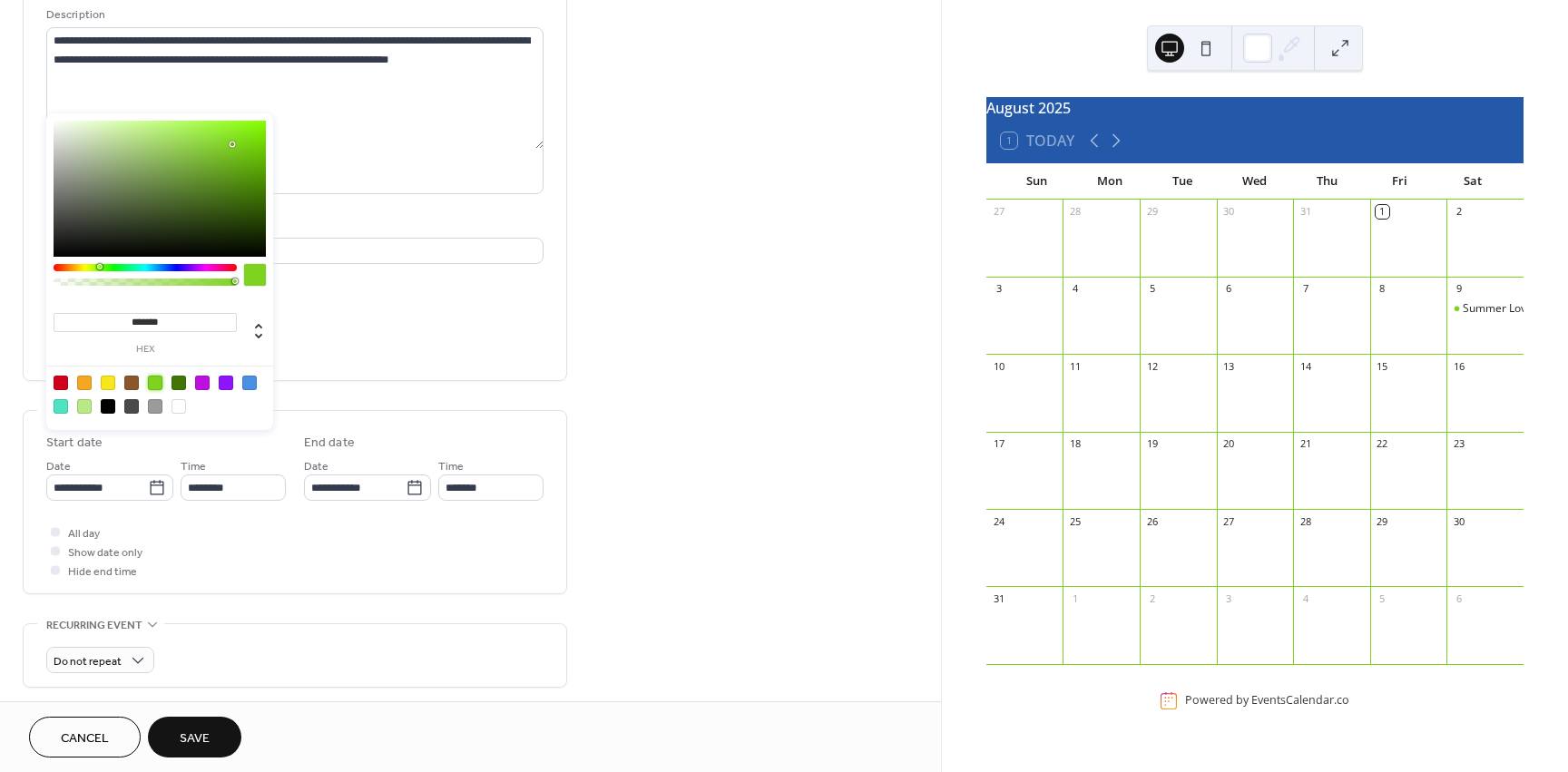 scroll, scrollTop: 181, scrollLeft: 0, axis: vertical 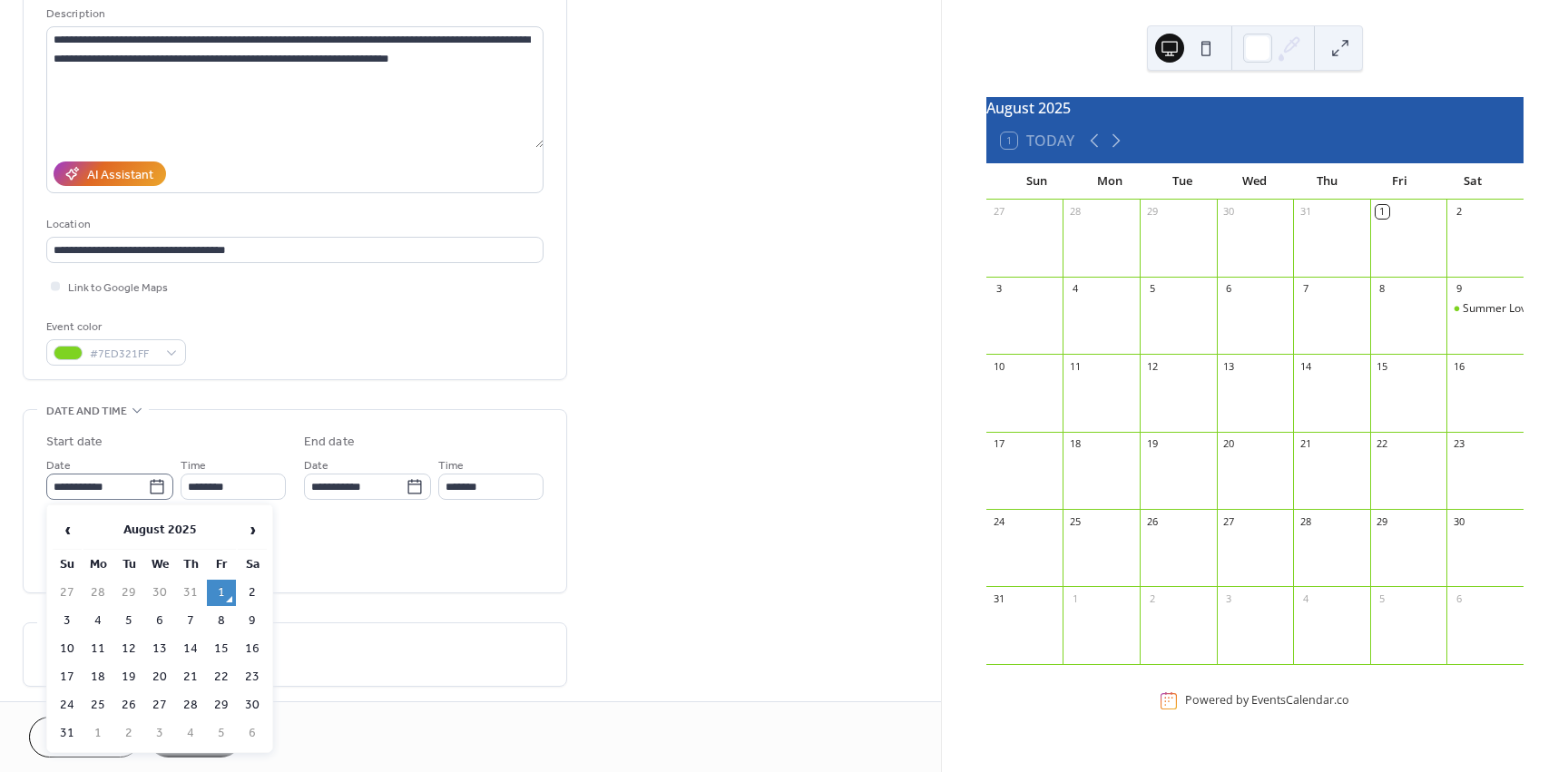 click 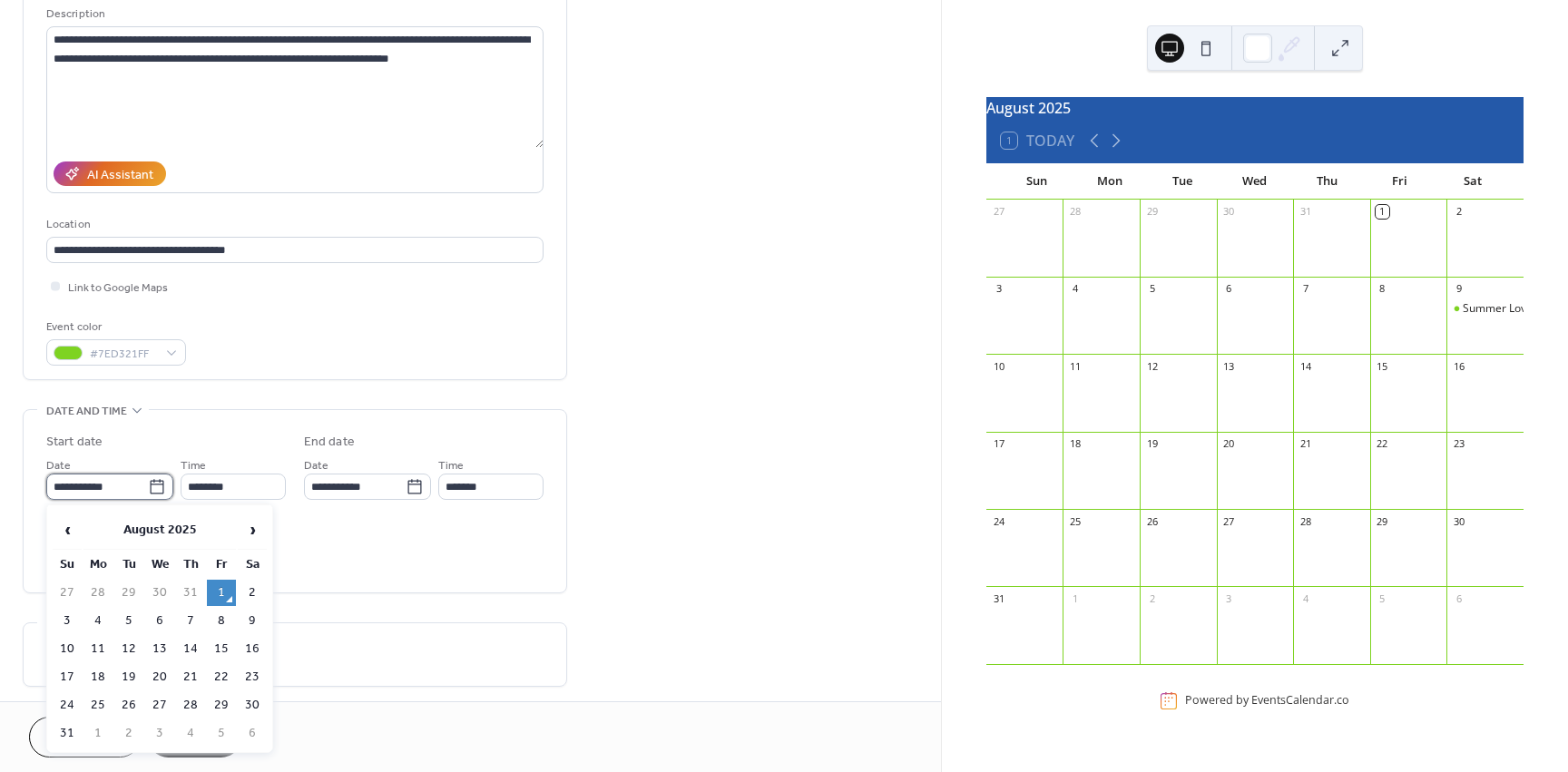 click on "**********" at bounding box center [97, 486] 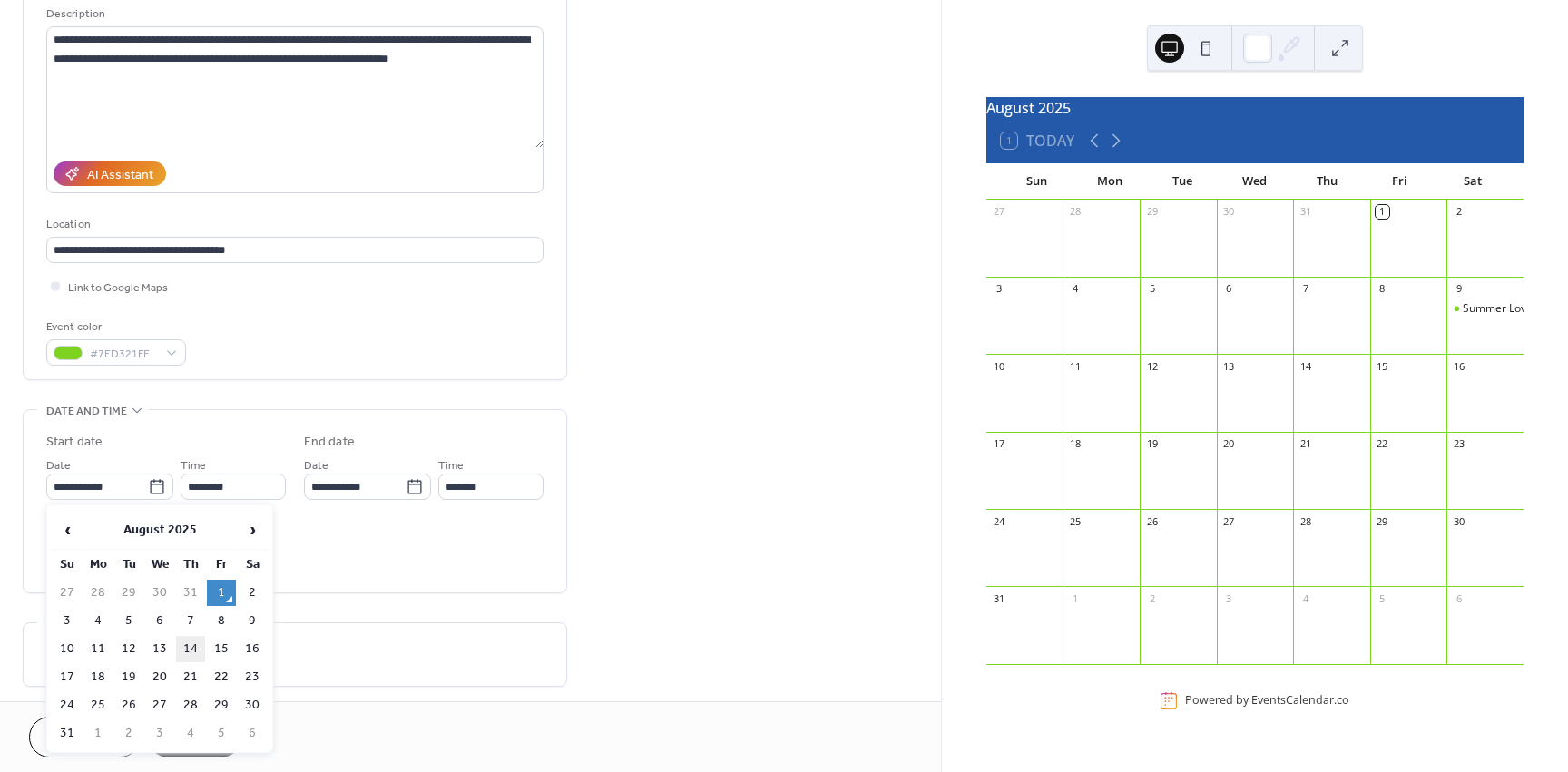 click on "14" at bounding box center [191, 649] 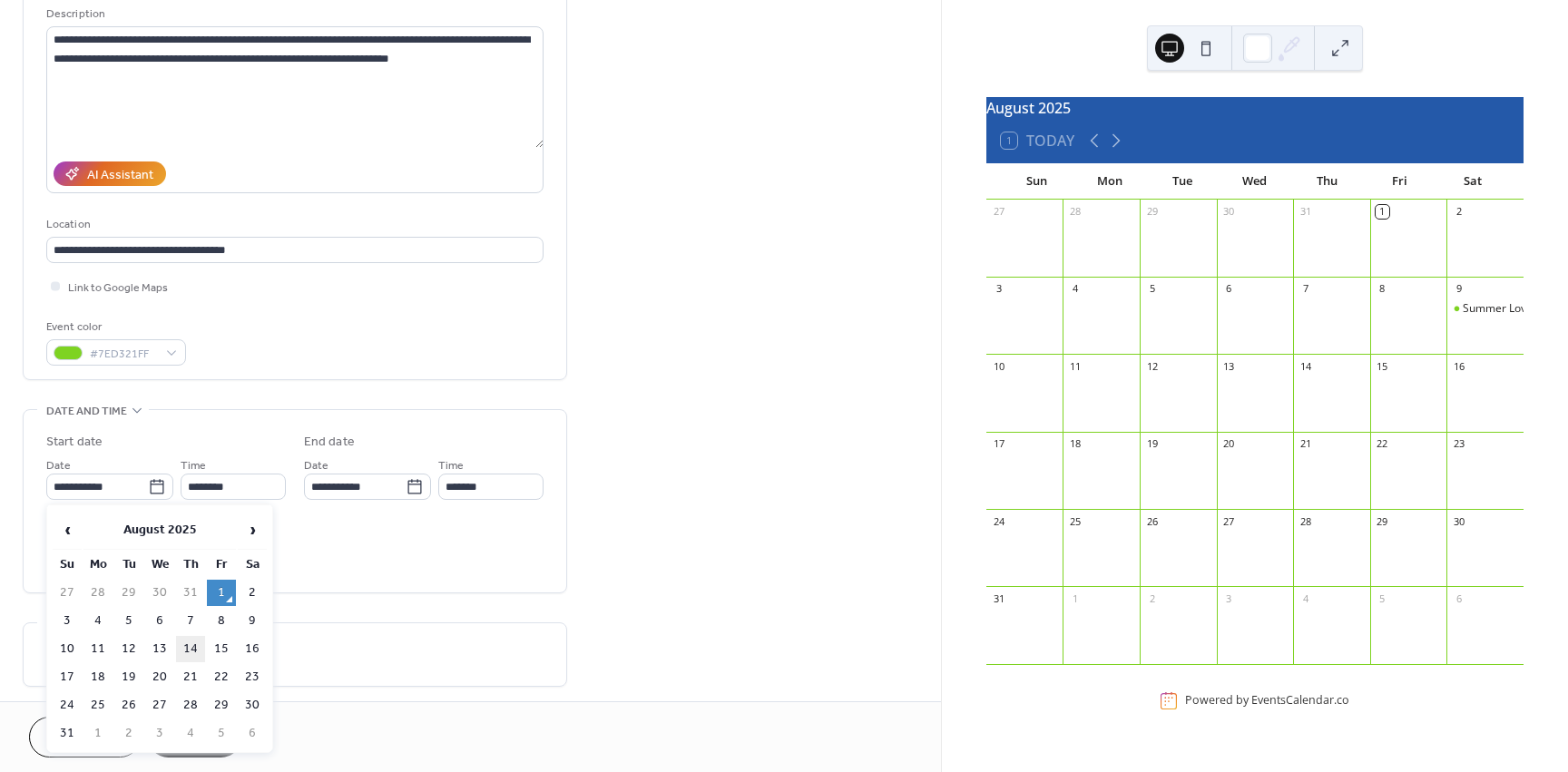 type on "**********" 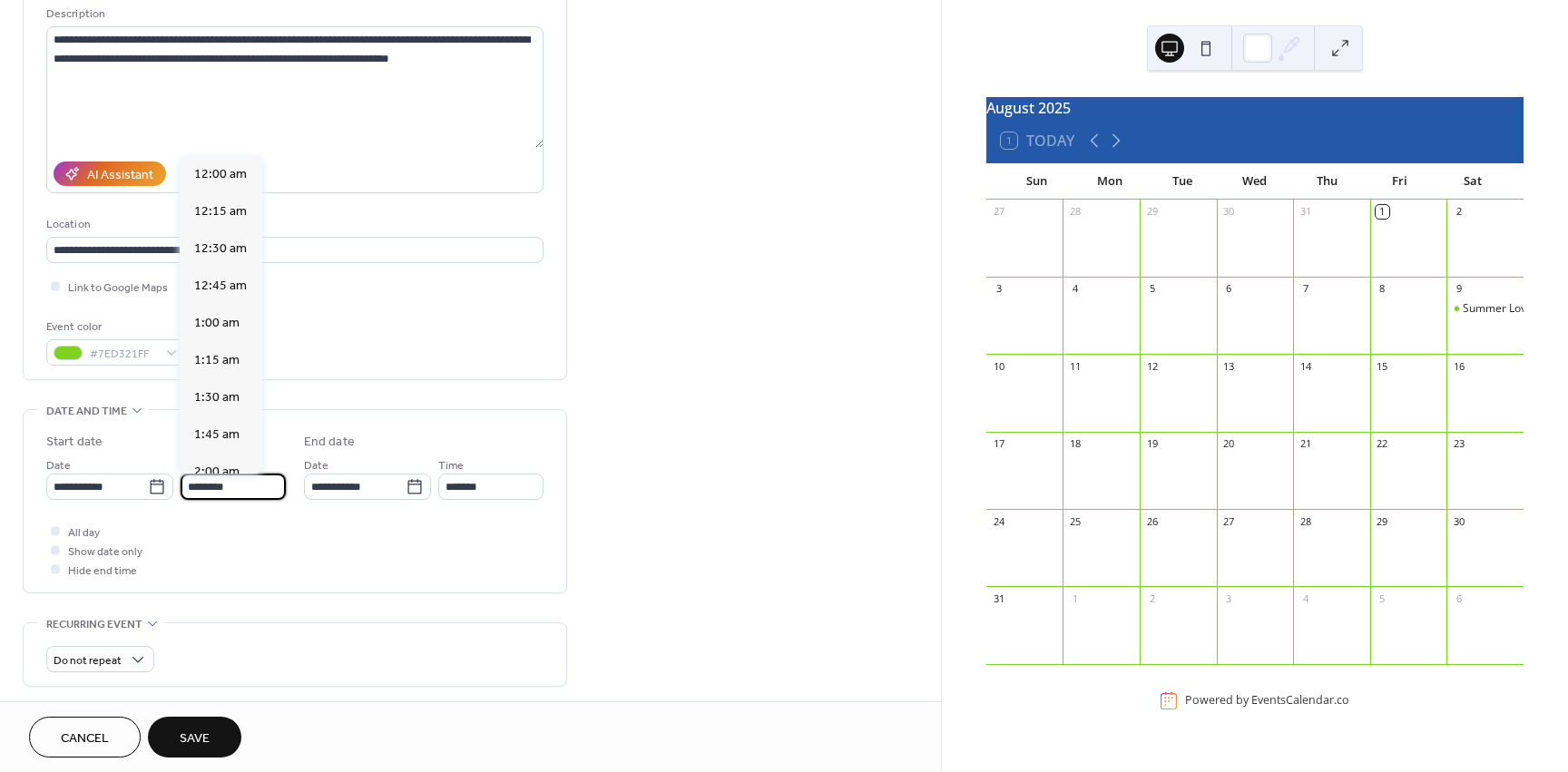 click on "********" at bounding box center [233, 486] 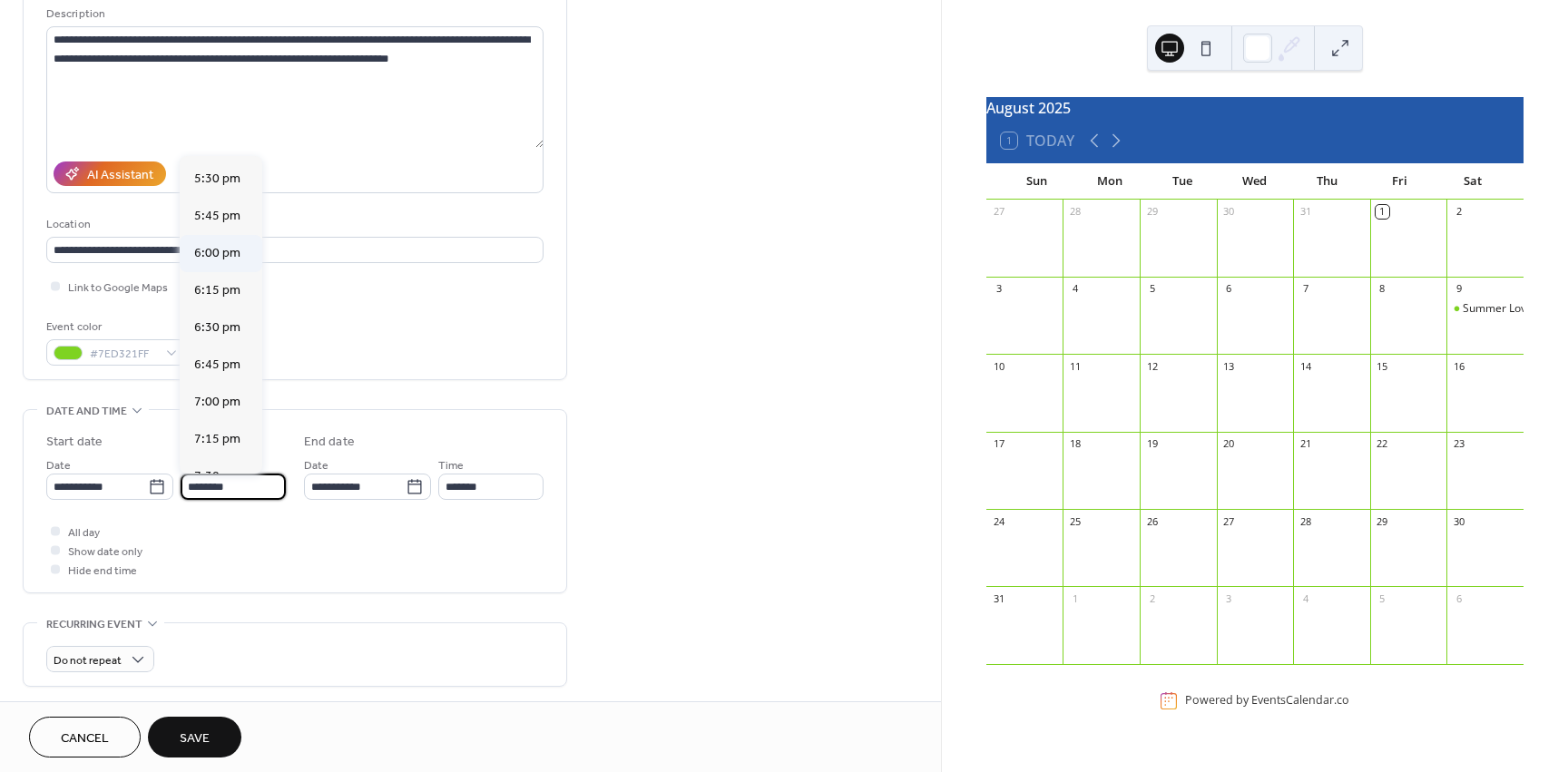 scroll, scrollTop: 2602, scrollLeft: 0, axis: vertical 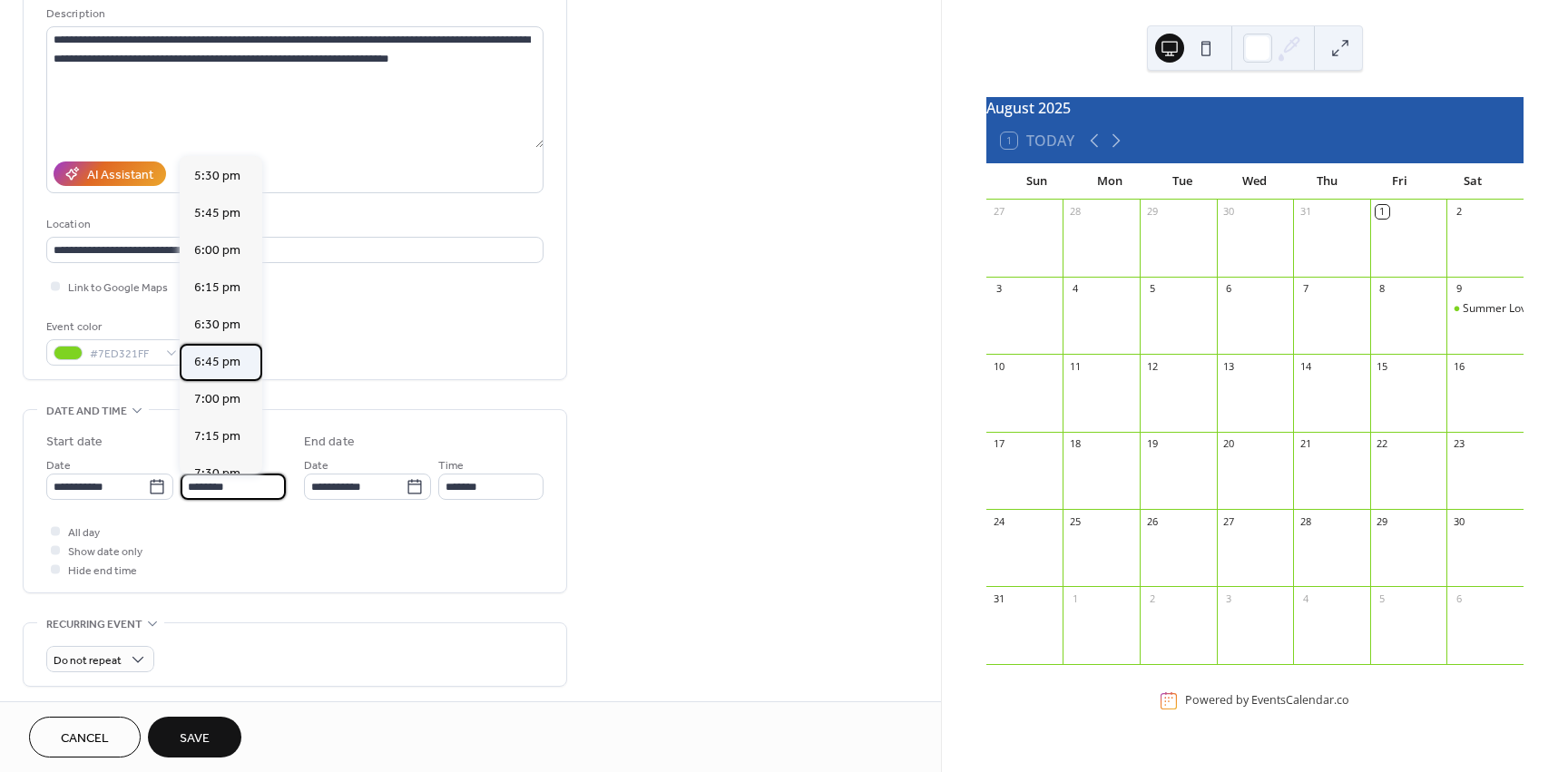 click on "6:45 pm" at bounding box center [217, 362] 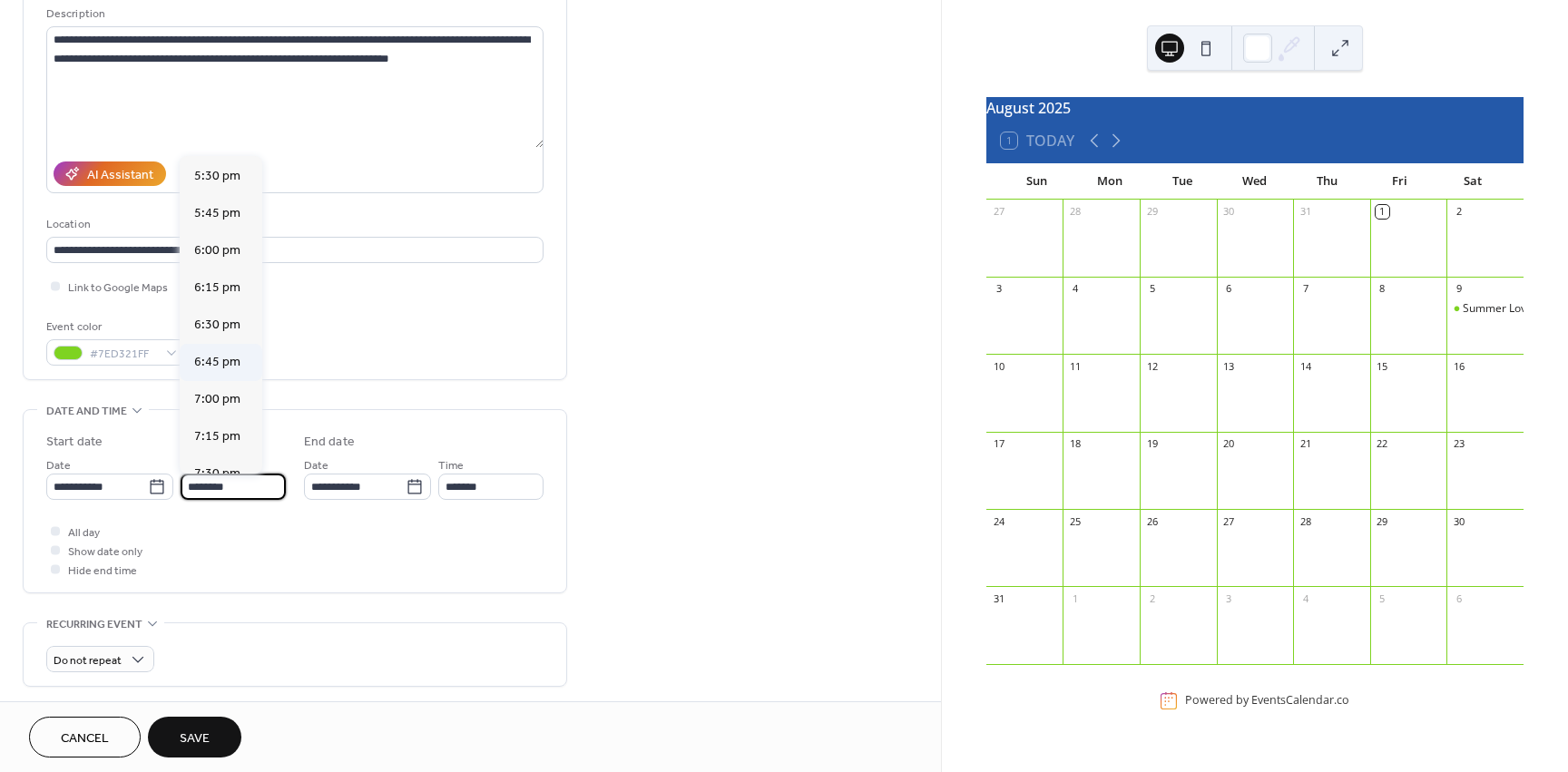 type on "*******" 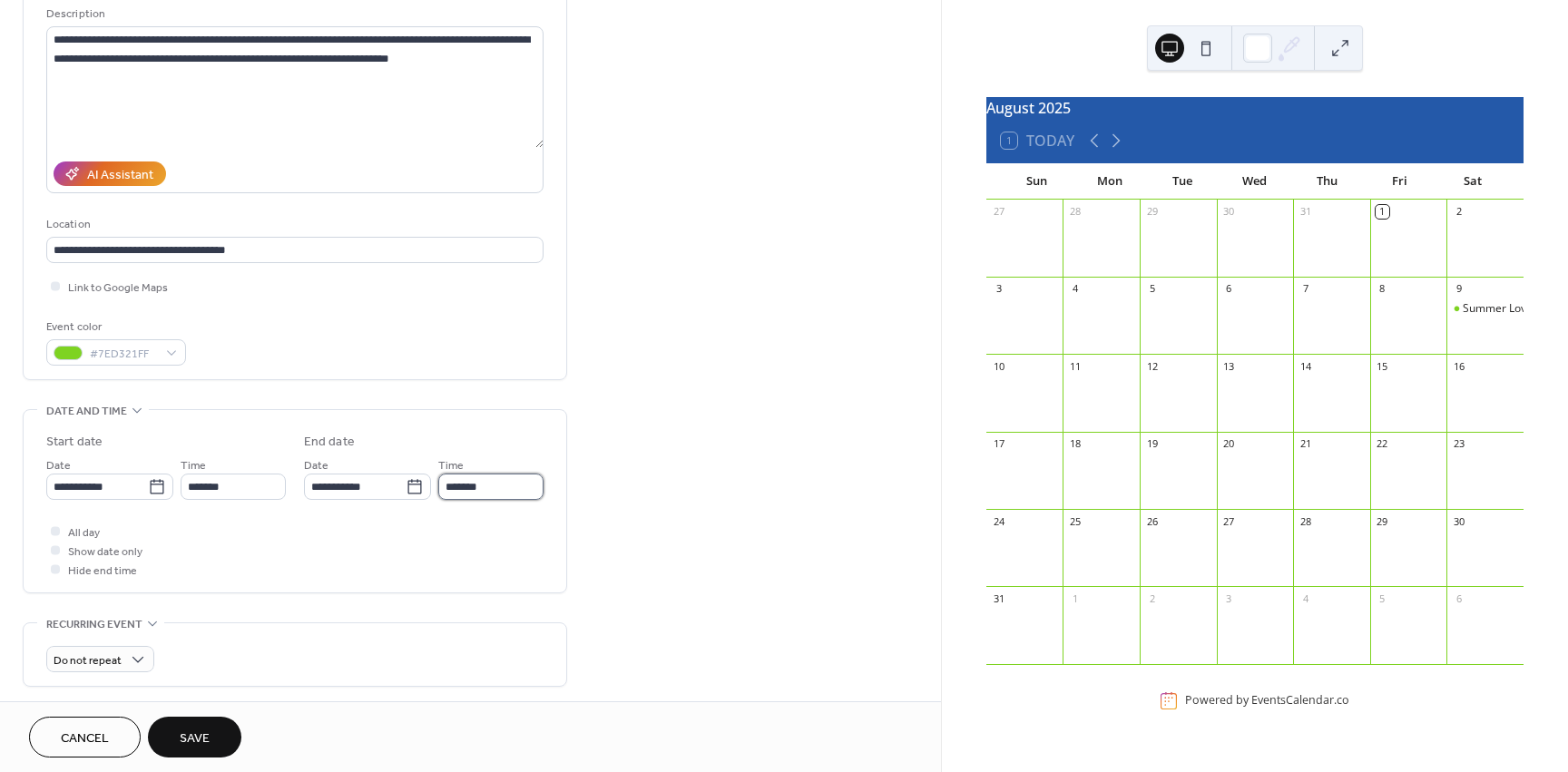 click on "*******" at bounding box center (491, 486) 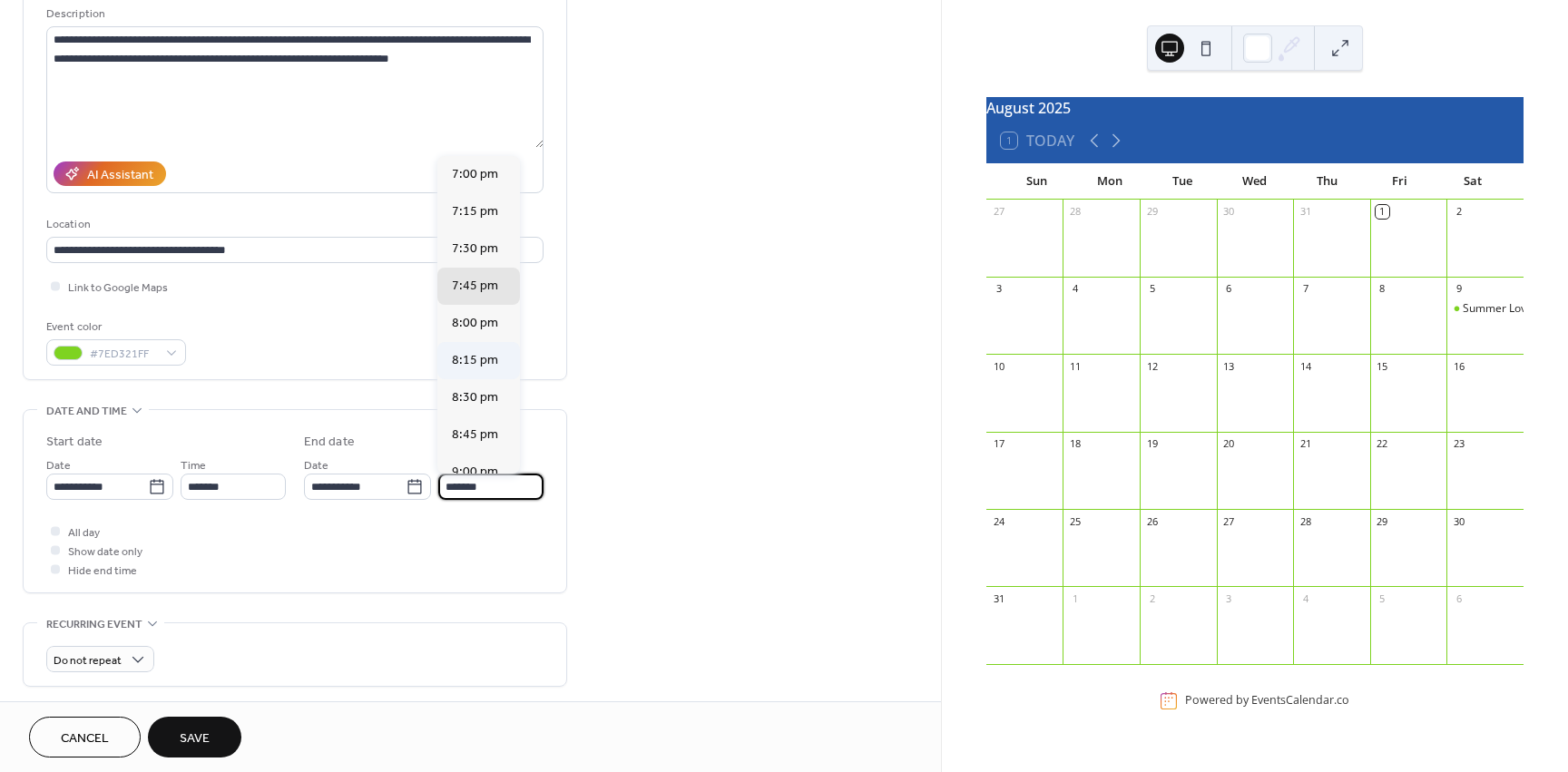 scroll, scrollTop: 91, scrollLeft: 0, axis: vertical 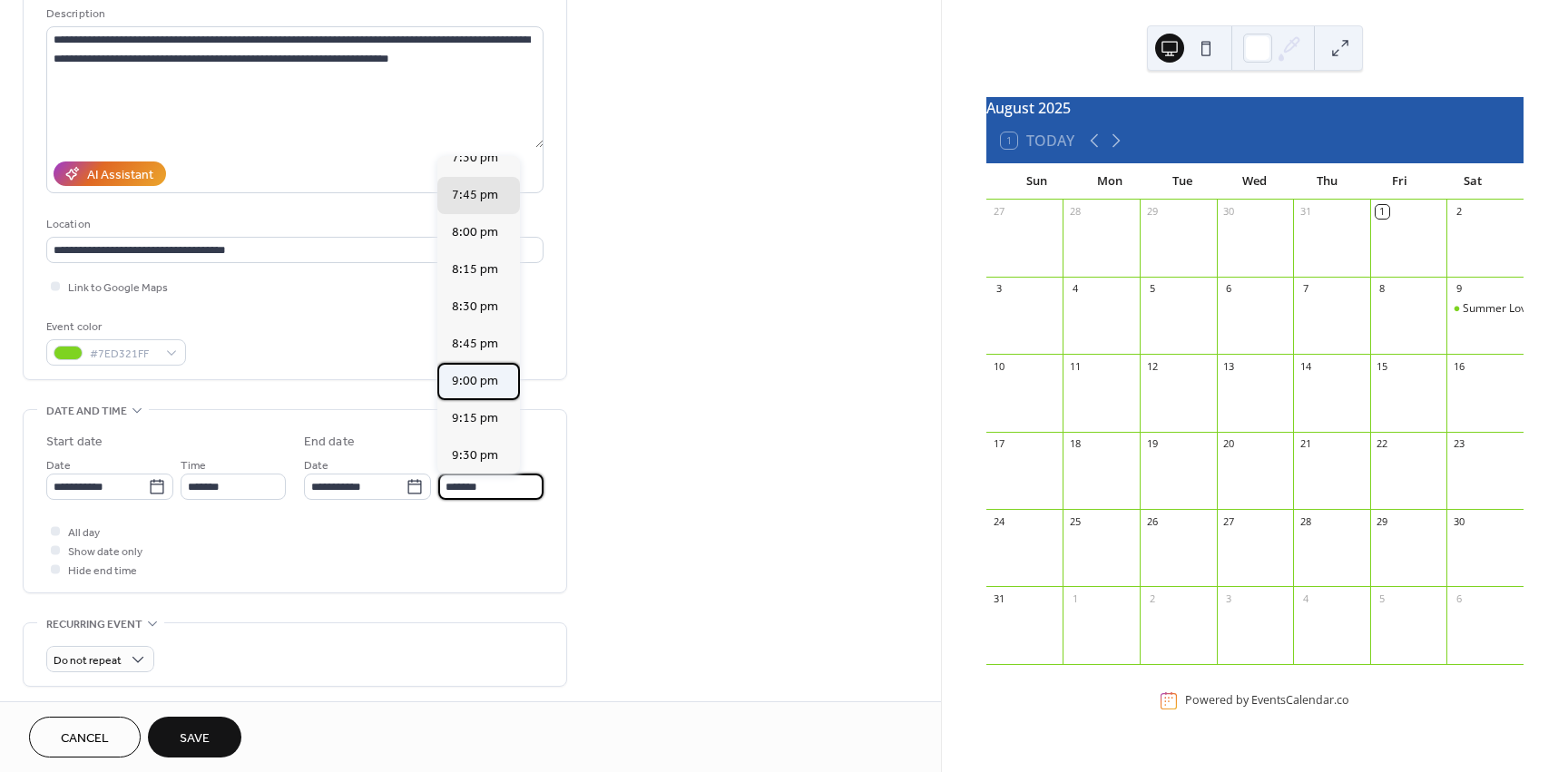 click on "9:00 pm" at bounding box center [478, 381] 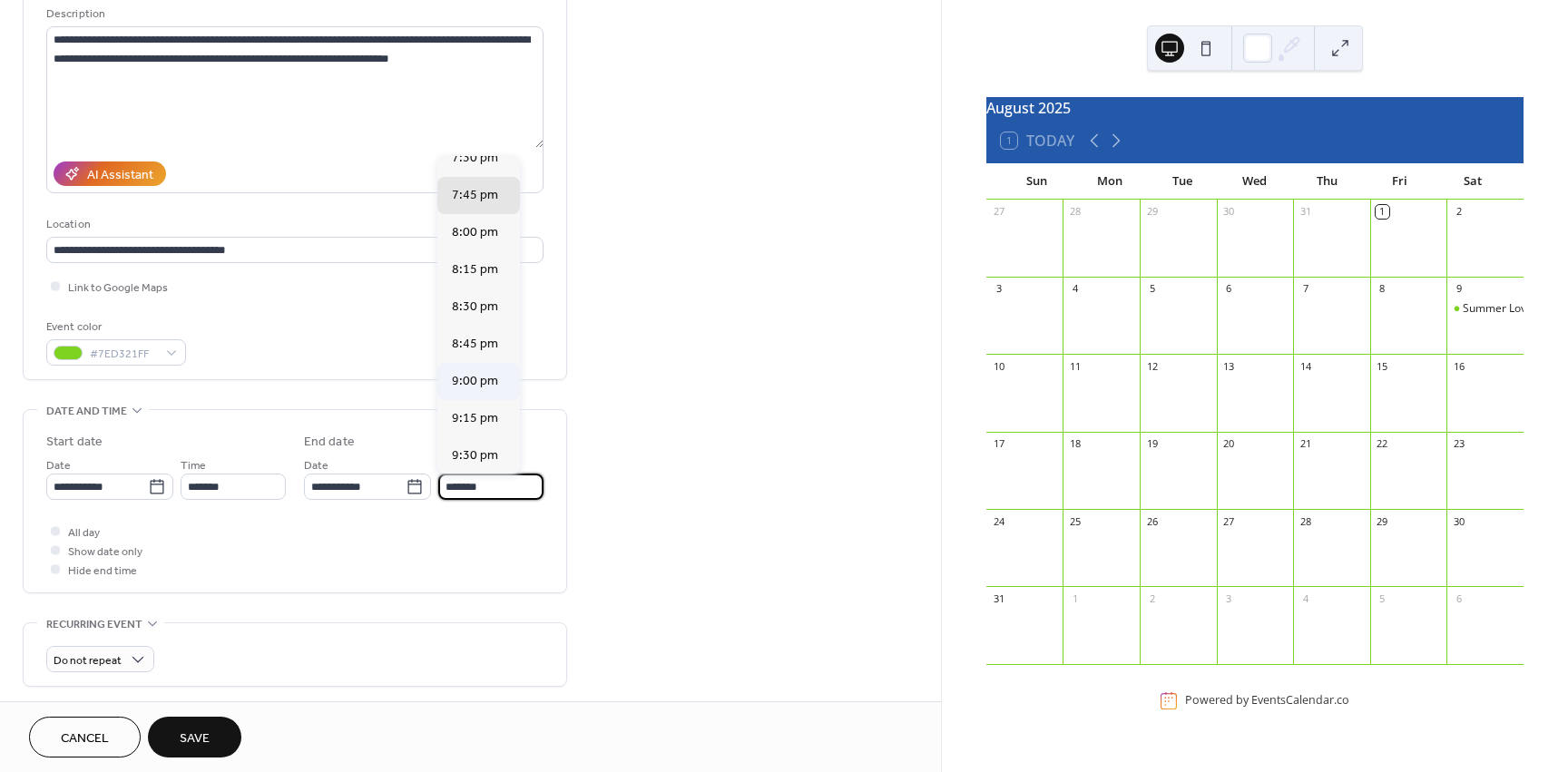 type on "*******" 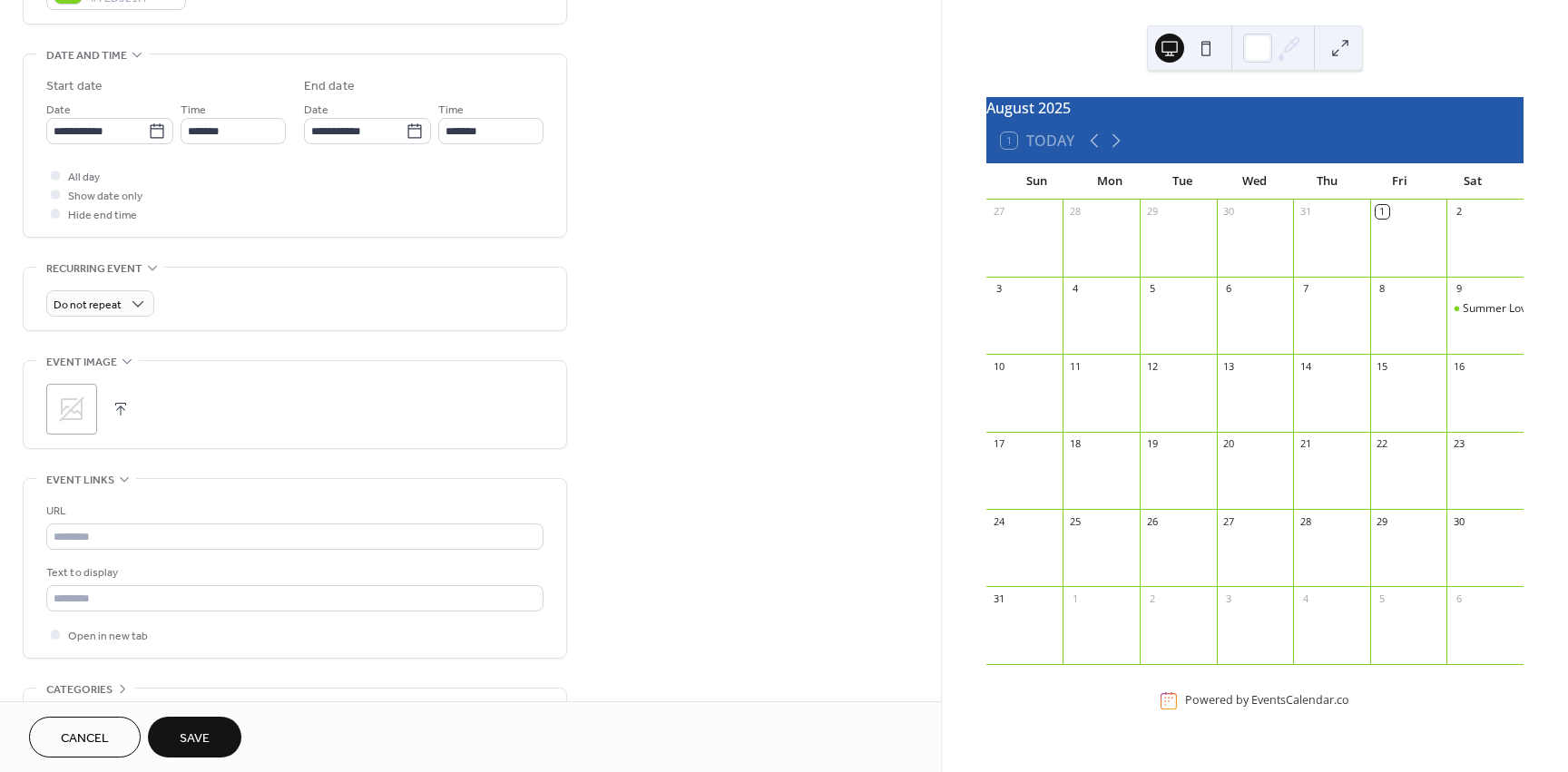 scroll, scrollTop: 544, scrollLeft: 0, axis: vertical 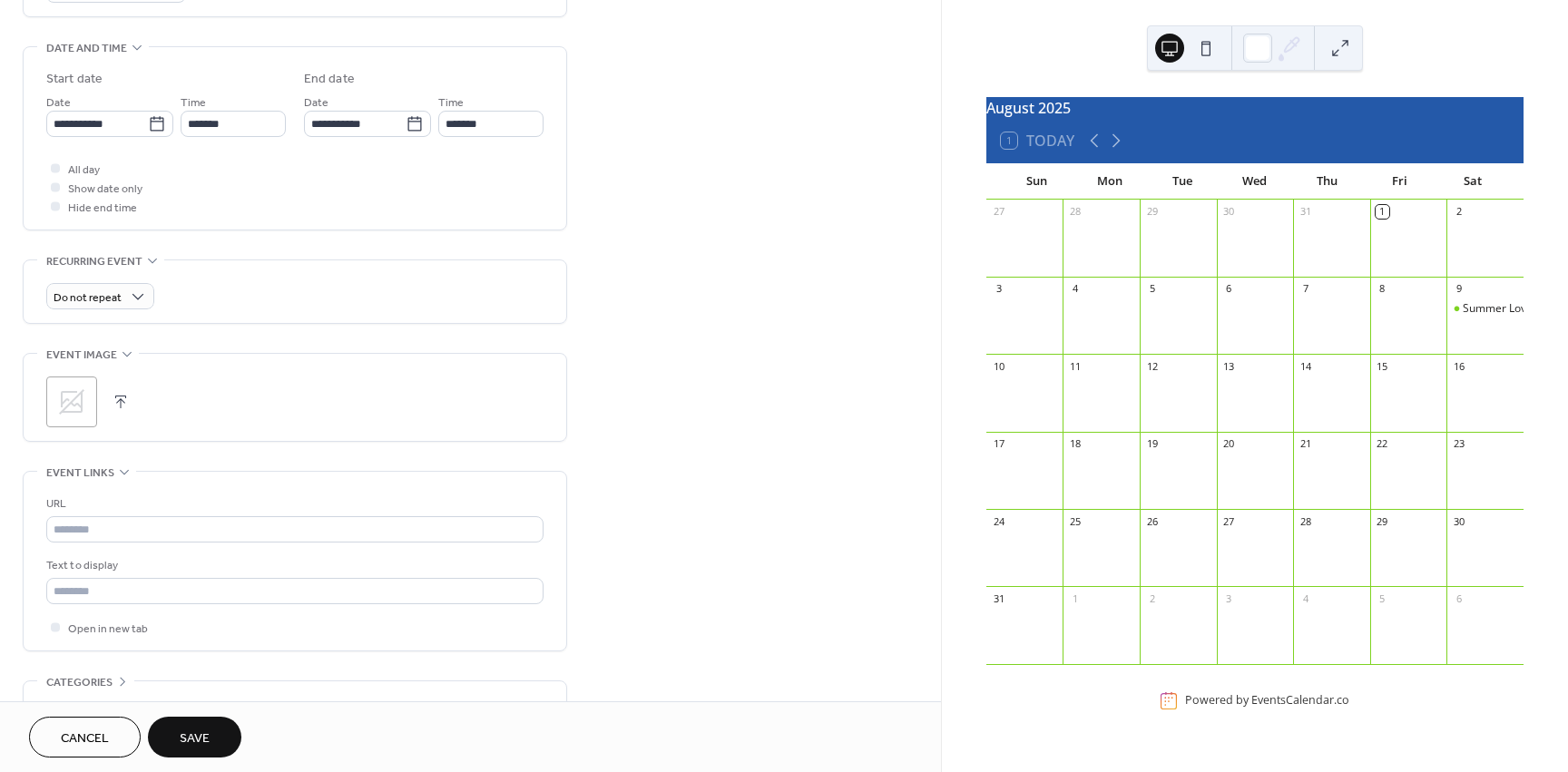 click on ";" at bounding box center (72, 402) 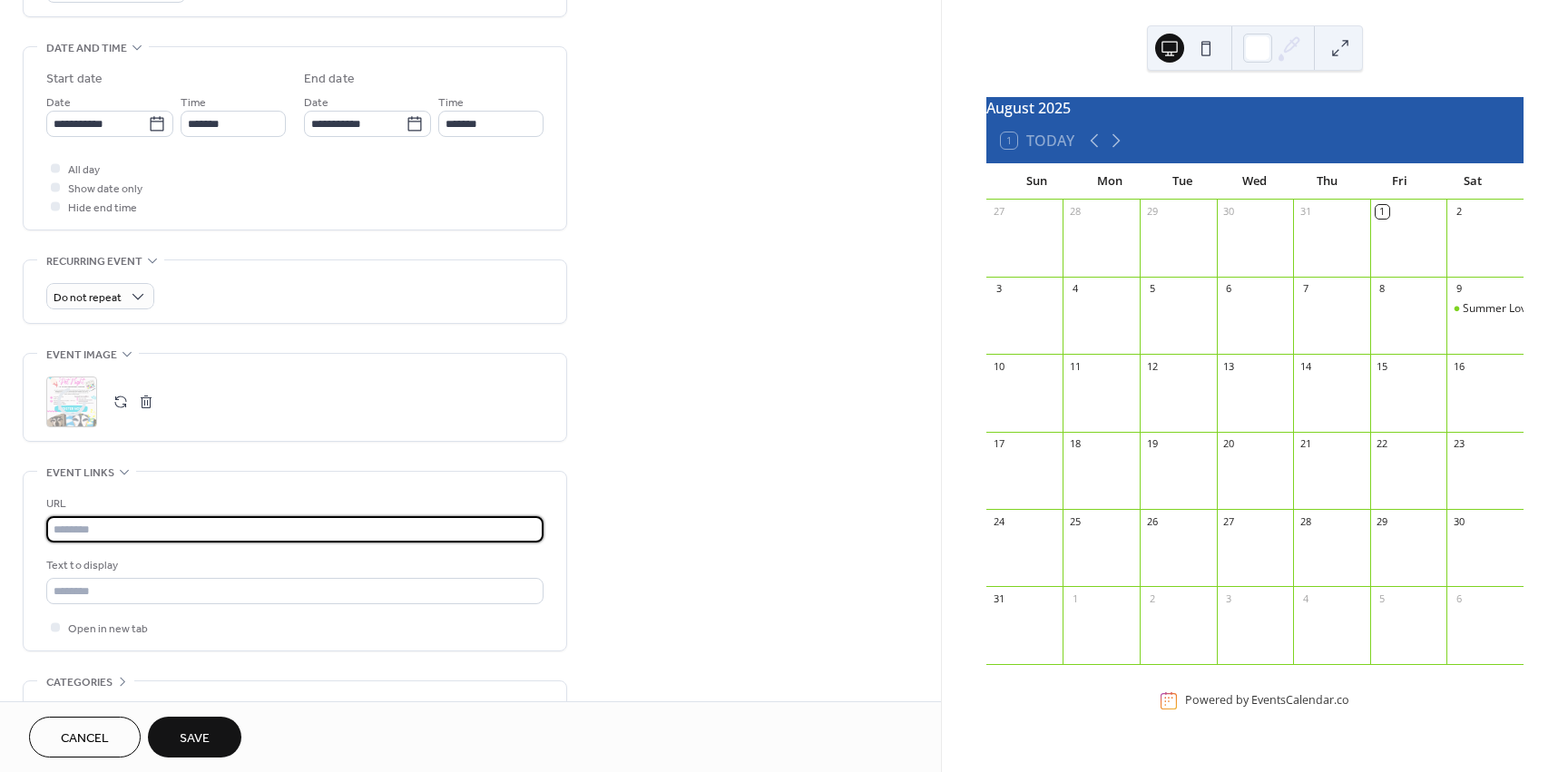 click at bounding box center (295, 529) 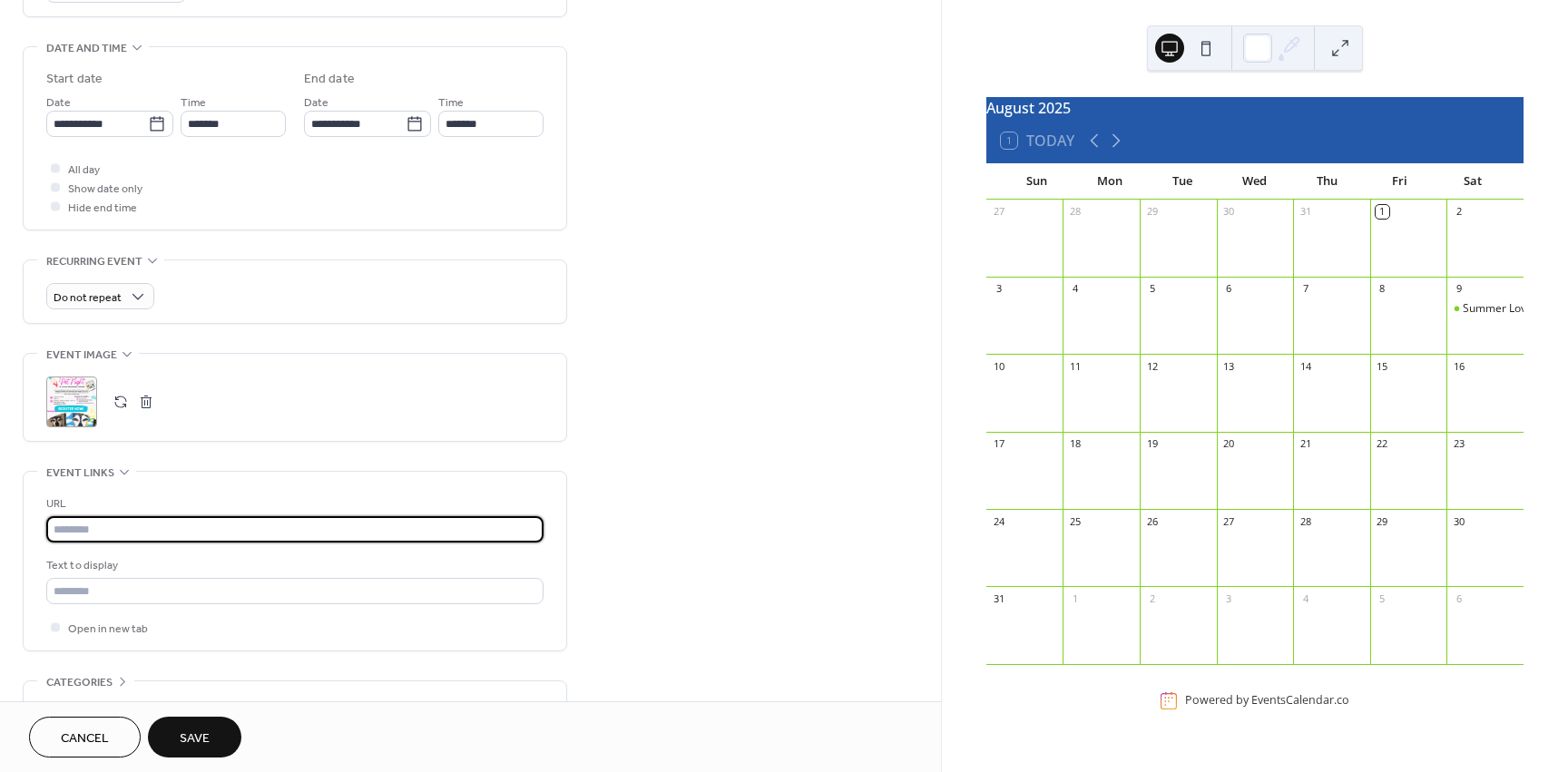 click at bounding box center (295, 529) 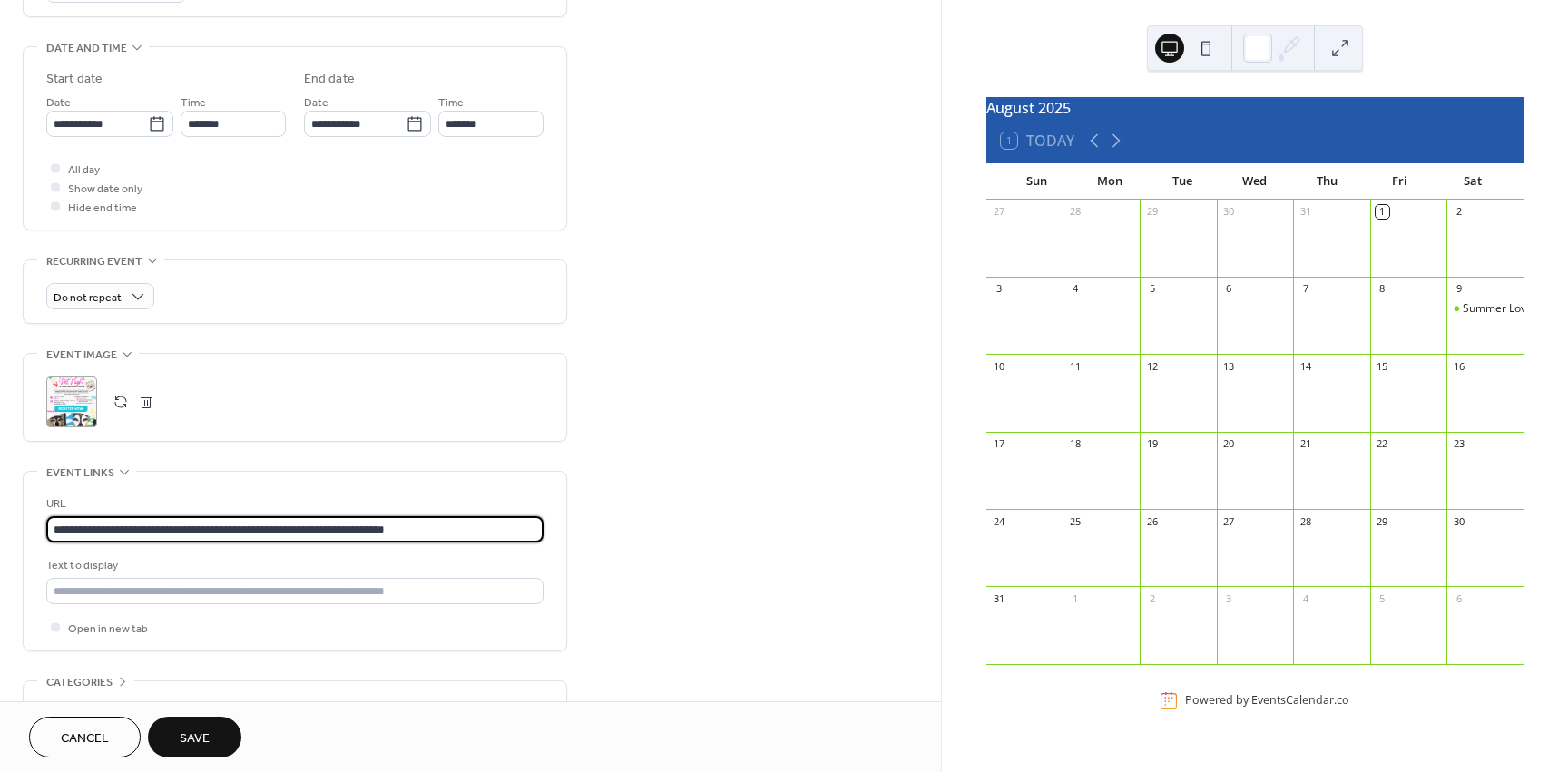 type on "**********" 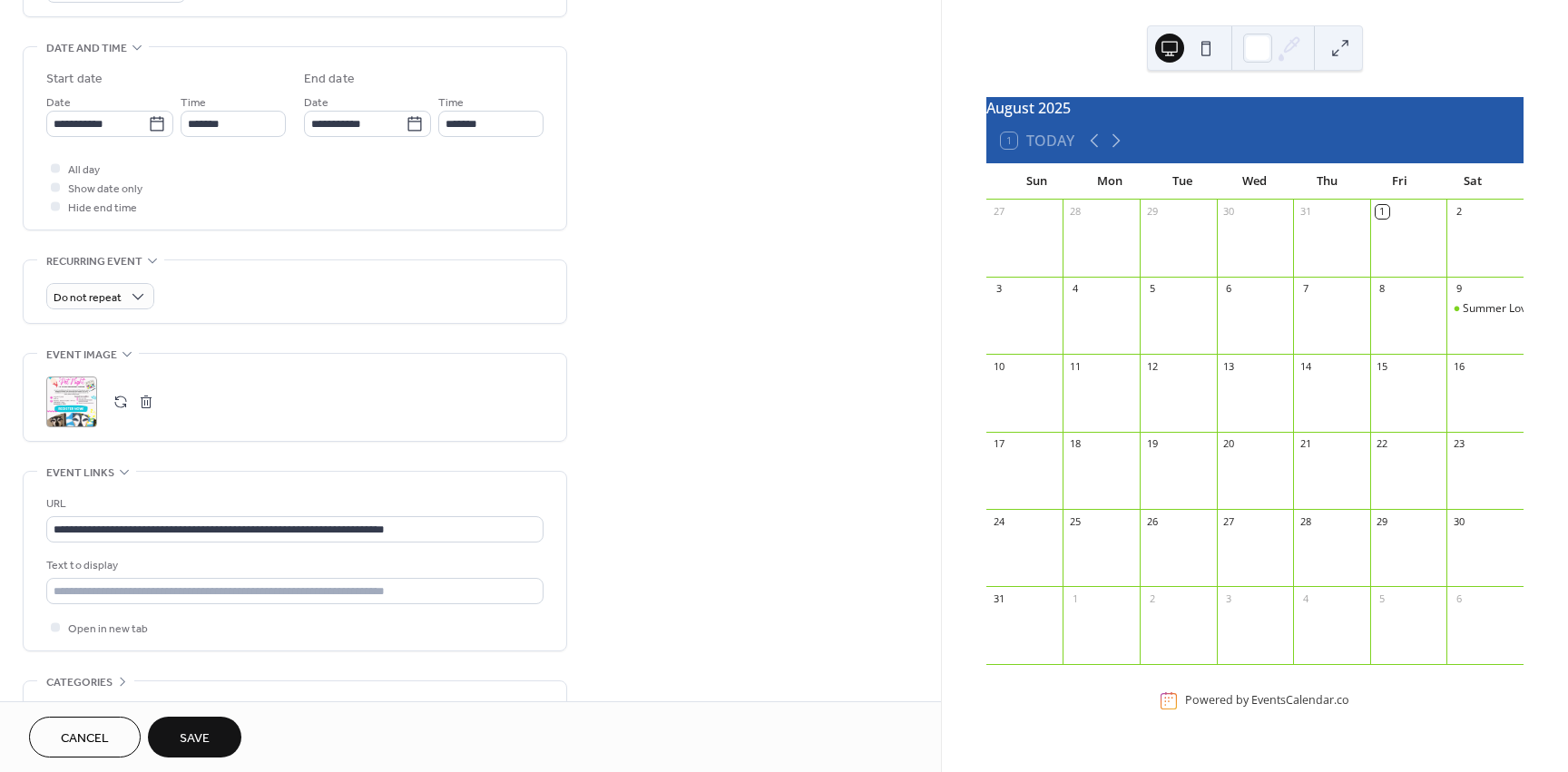 click on "**********" at bounding box center [470, 180] 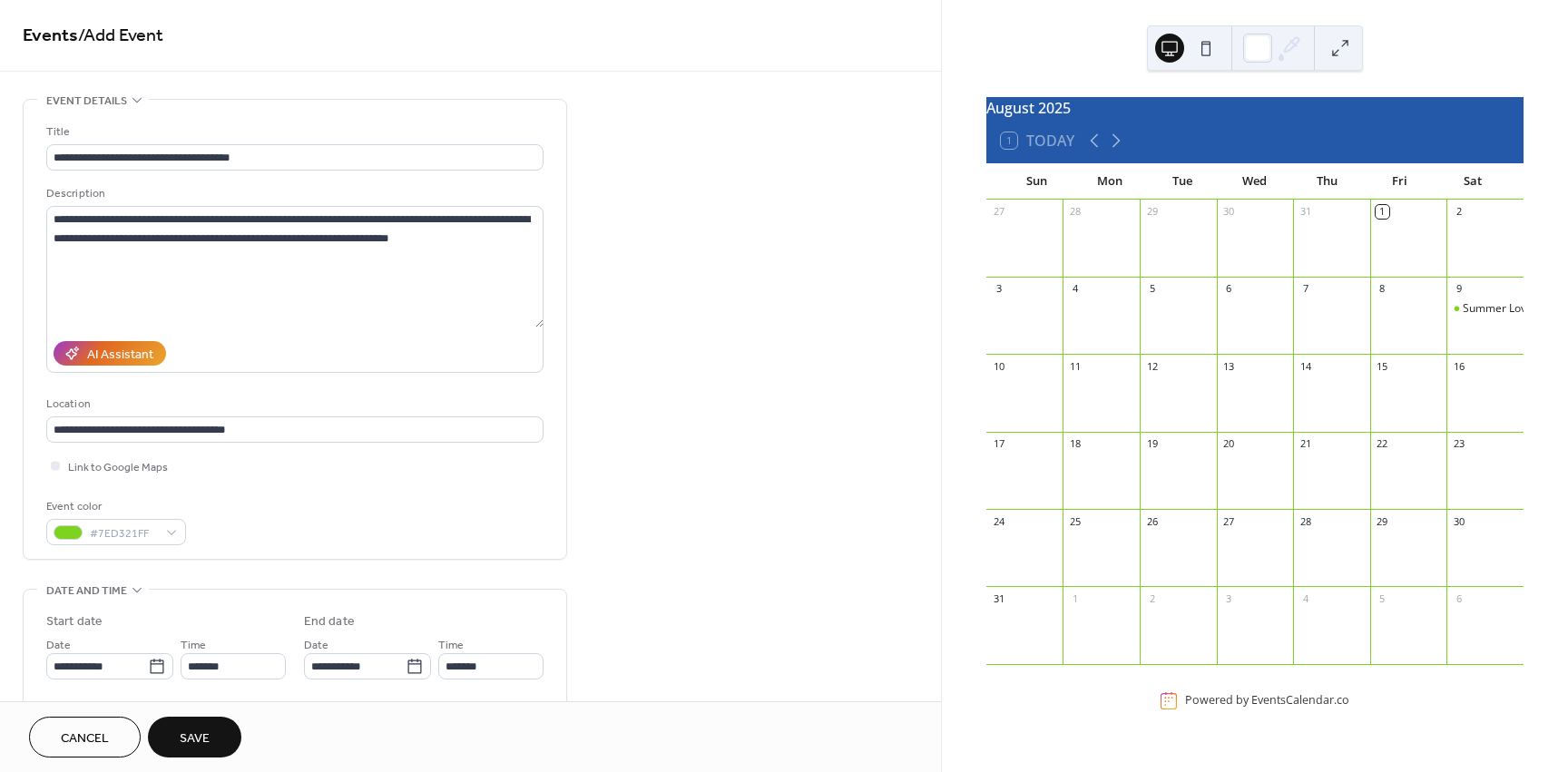 scroll, scrollTop: 0, scrollLeft: 0, axis: both 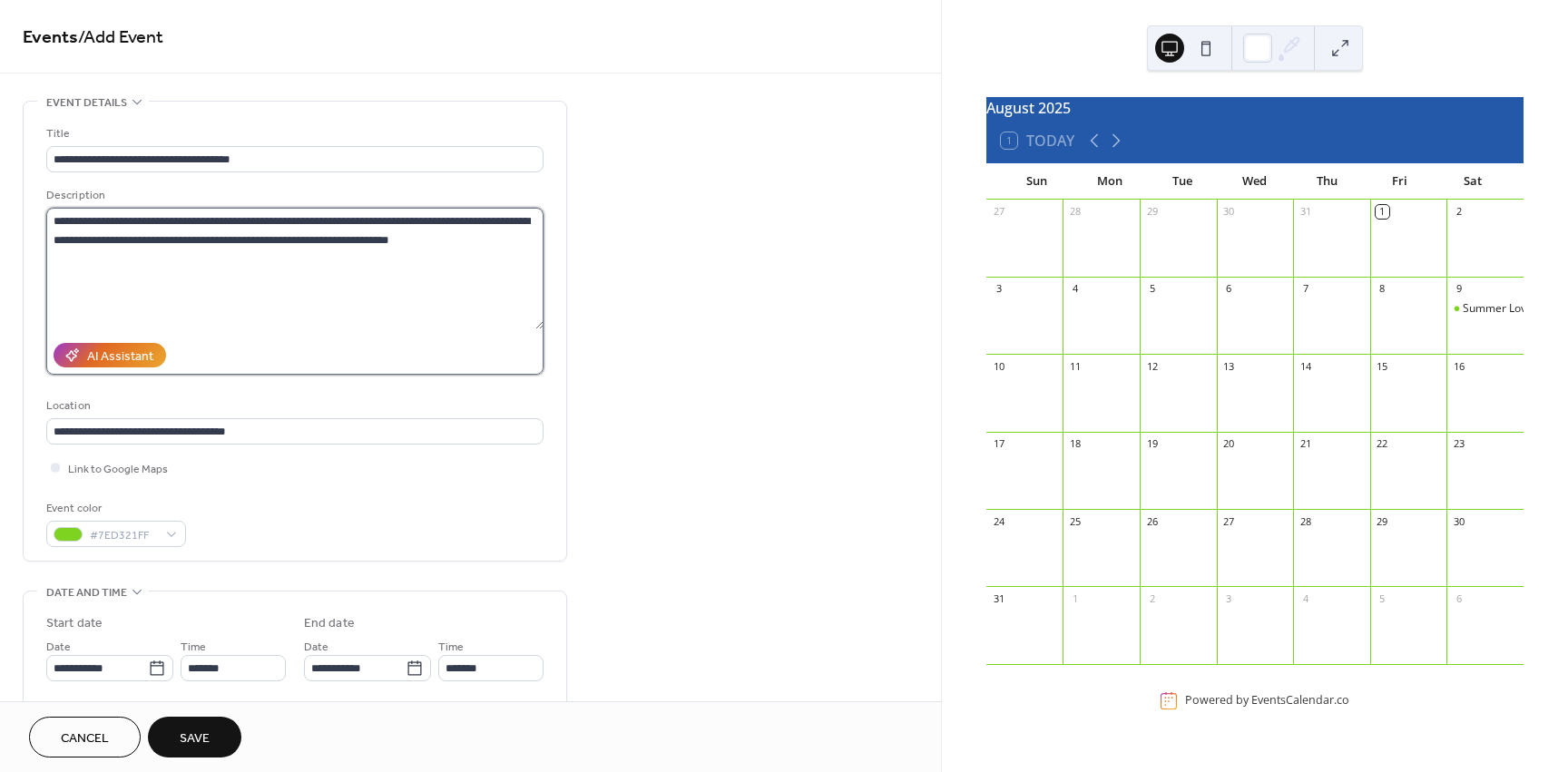 click on "**********" at bounding box center [295, 269] 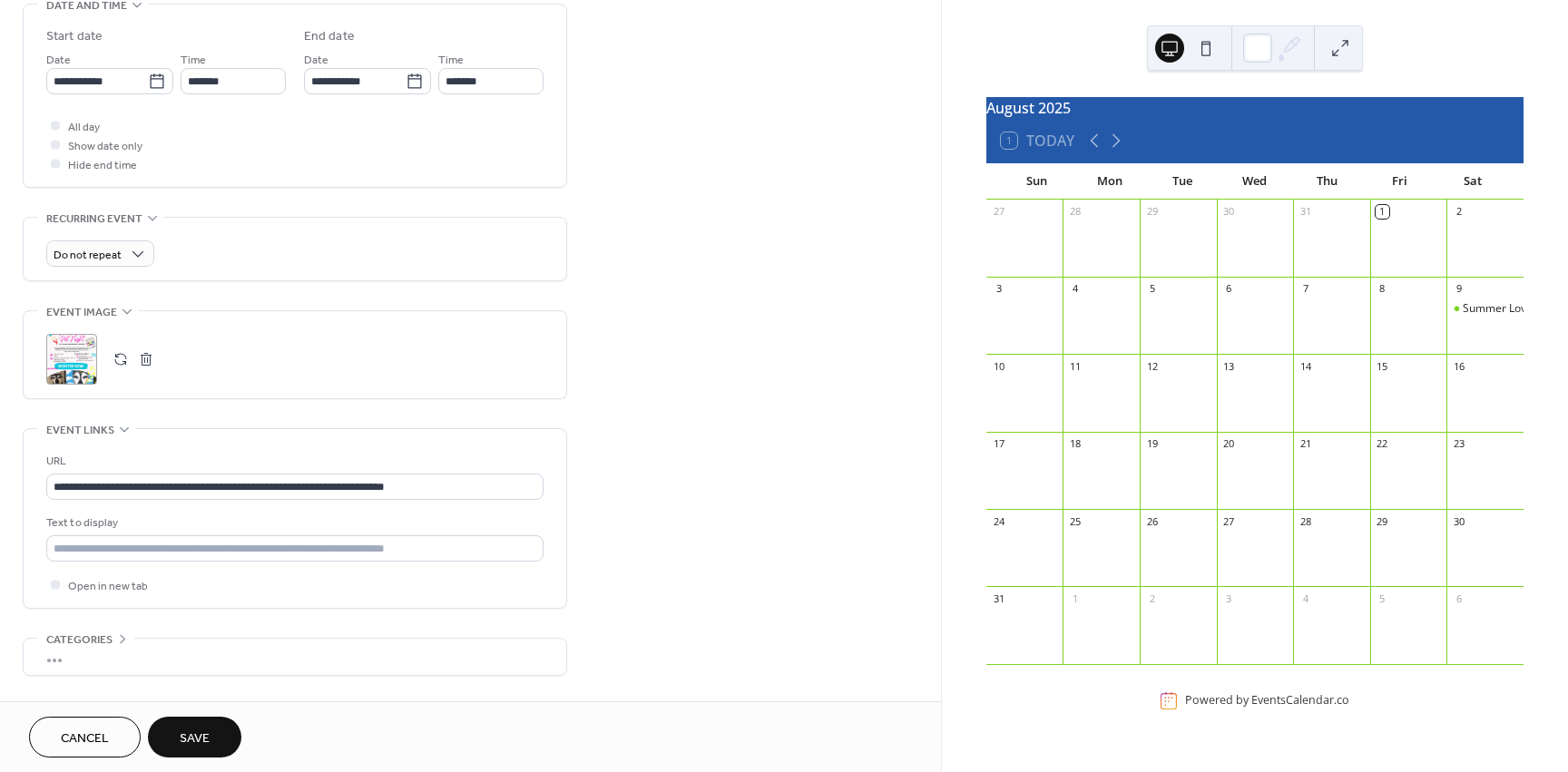 scroll, scrollTop: 635, scrollLeft: 0, axis: vertical 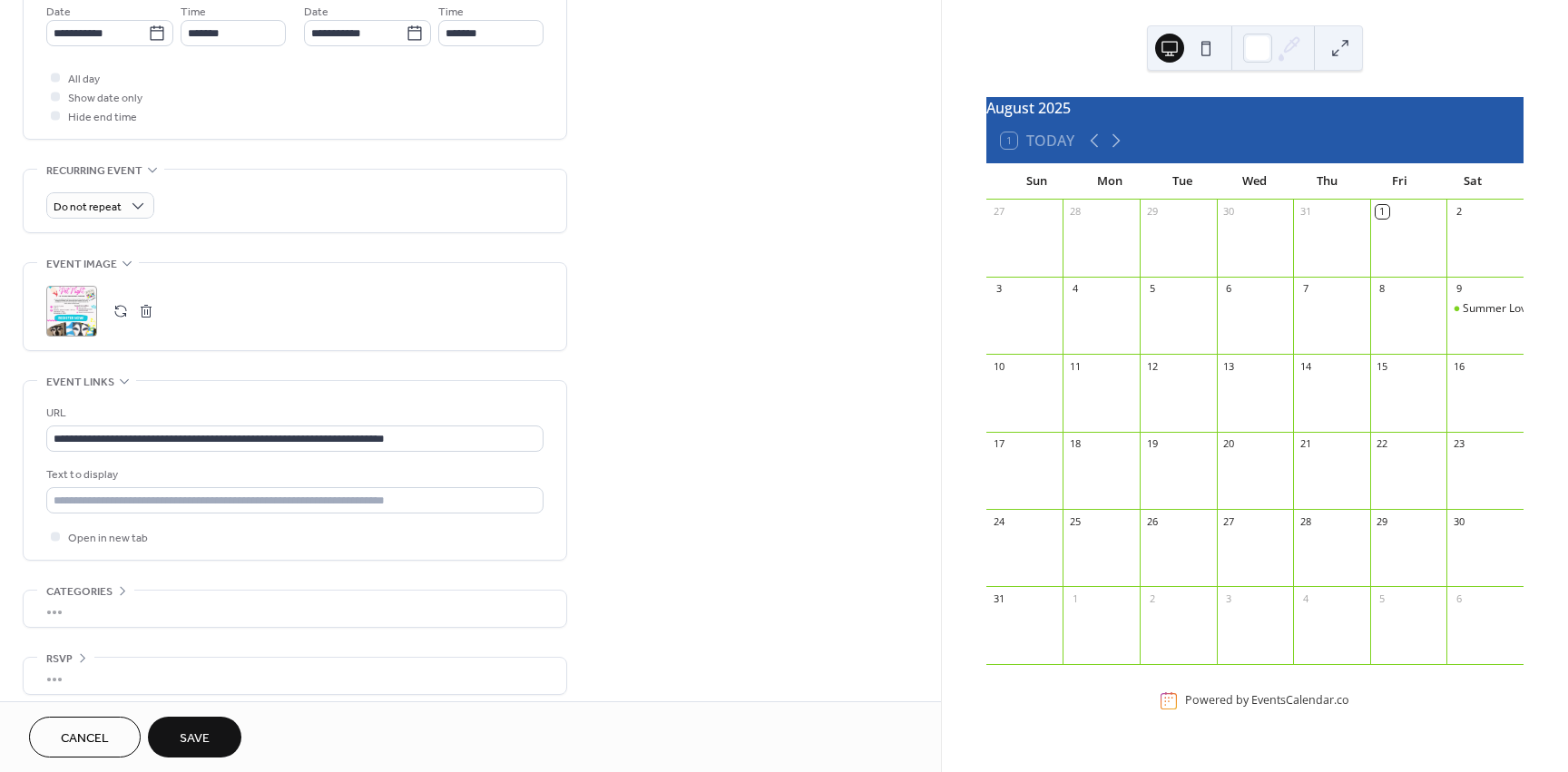 type on "**********" 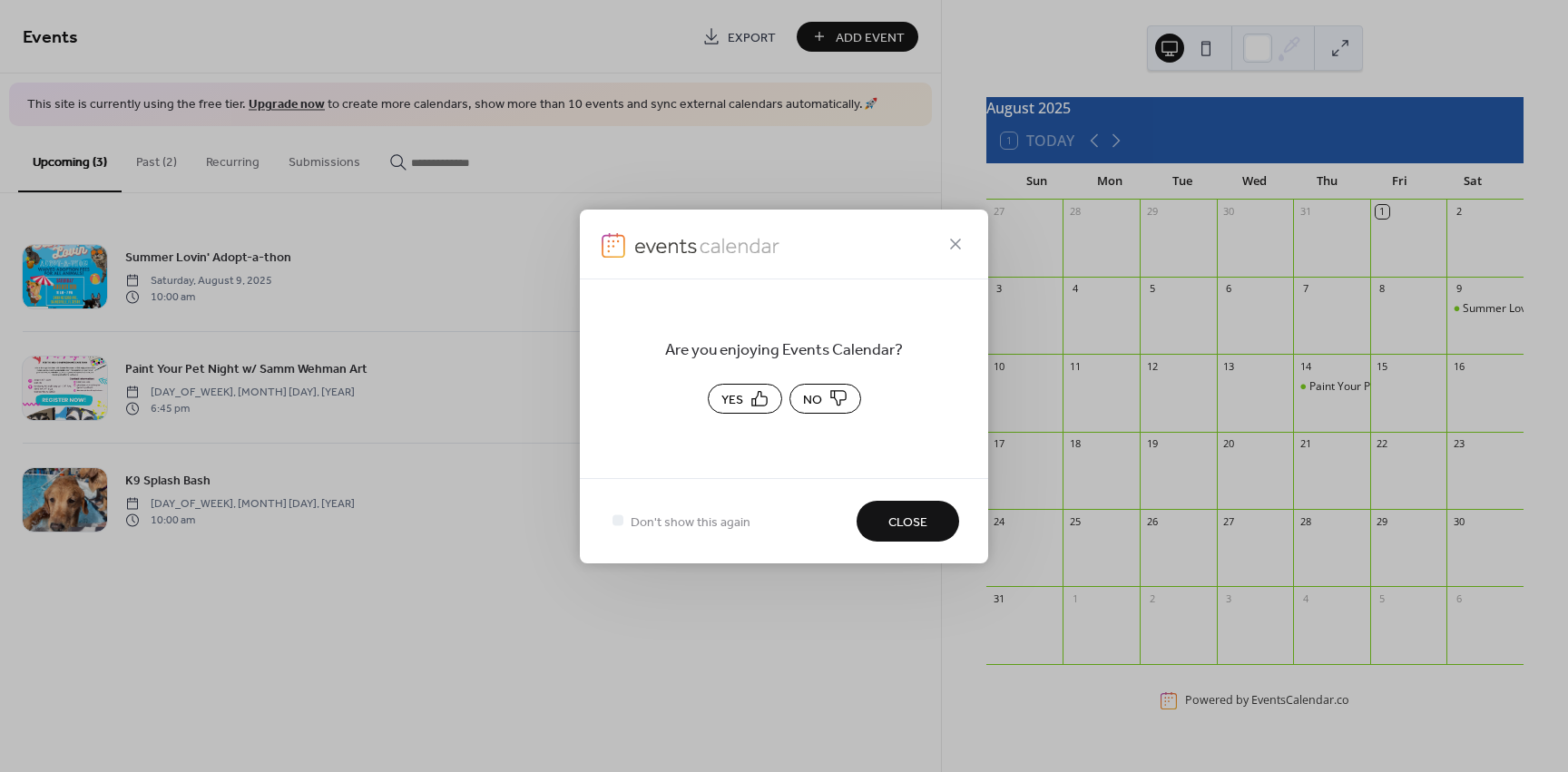 click on "Yes" at bounding box center (732, 399) 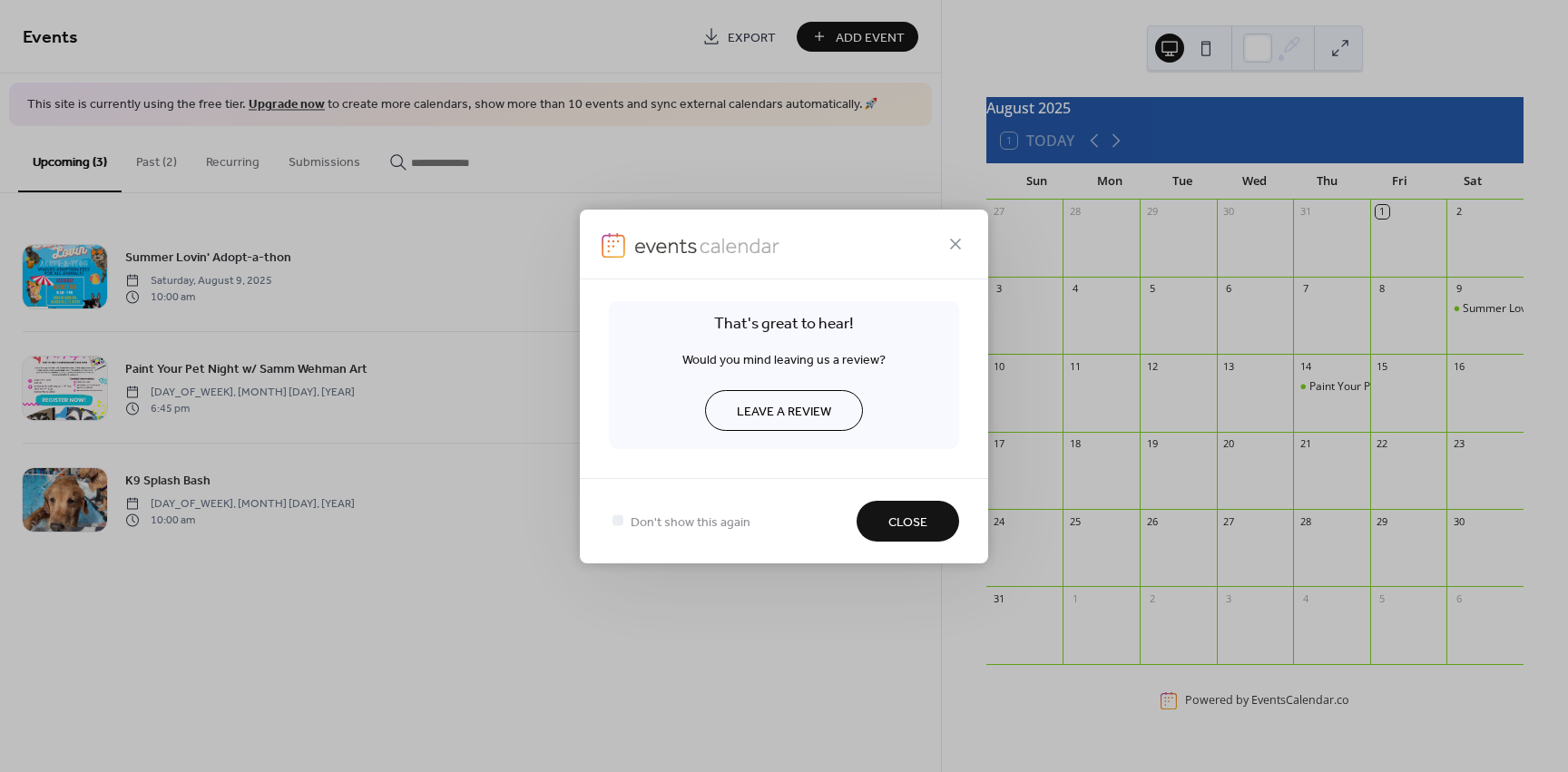 click on "Close" at bounding box center [907, 522] 